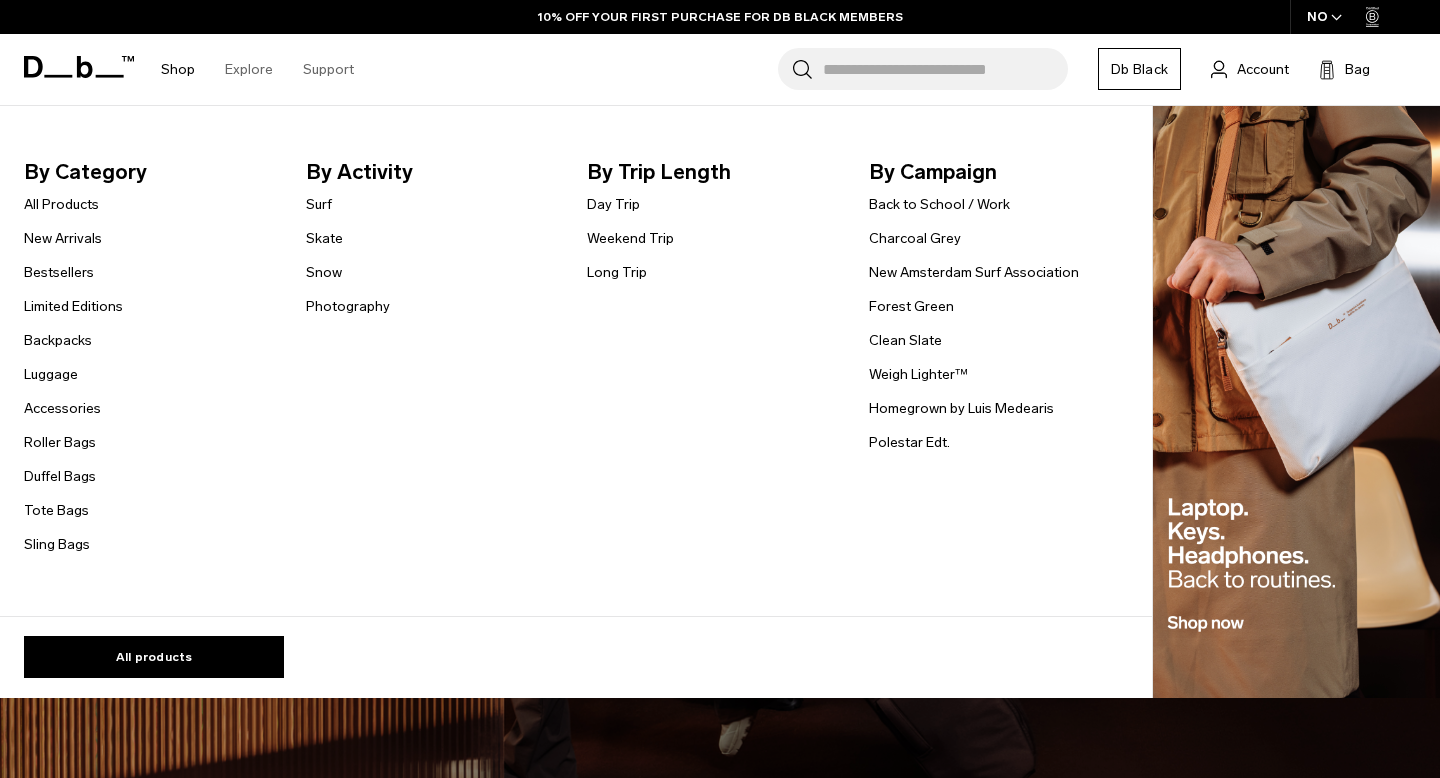 scroll, scrollTop: 0, scrollLeft: 0, axis: both 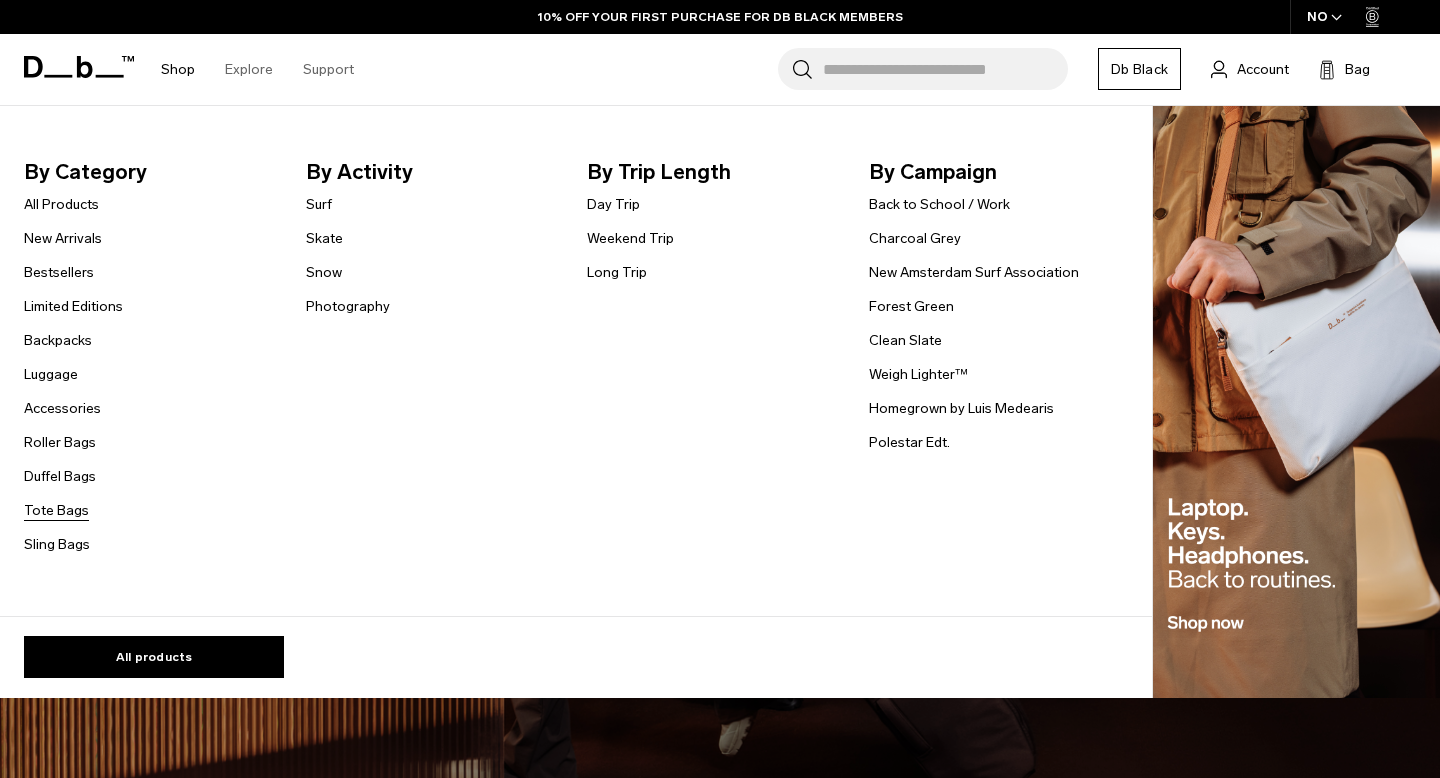 click on "Tote Bags" at bounding box center [56, 510] 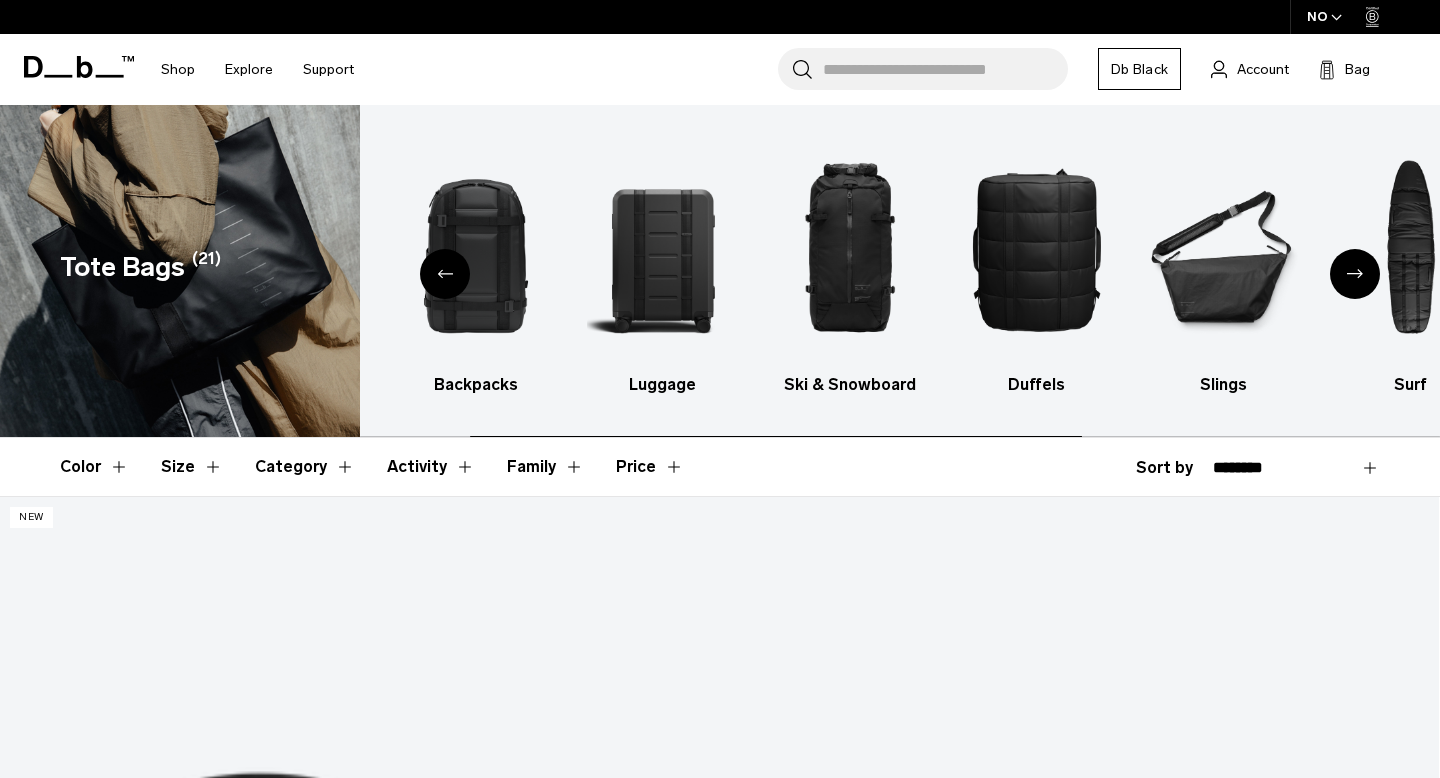 scroll, scrollTop: 0, scrollLeft: 0, axis: both 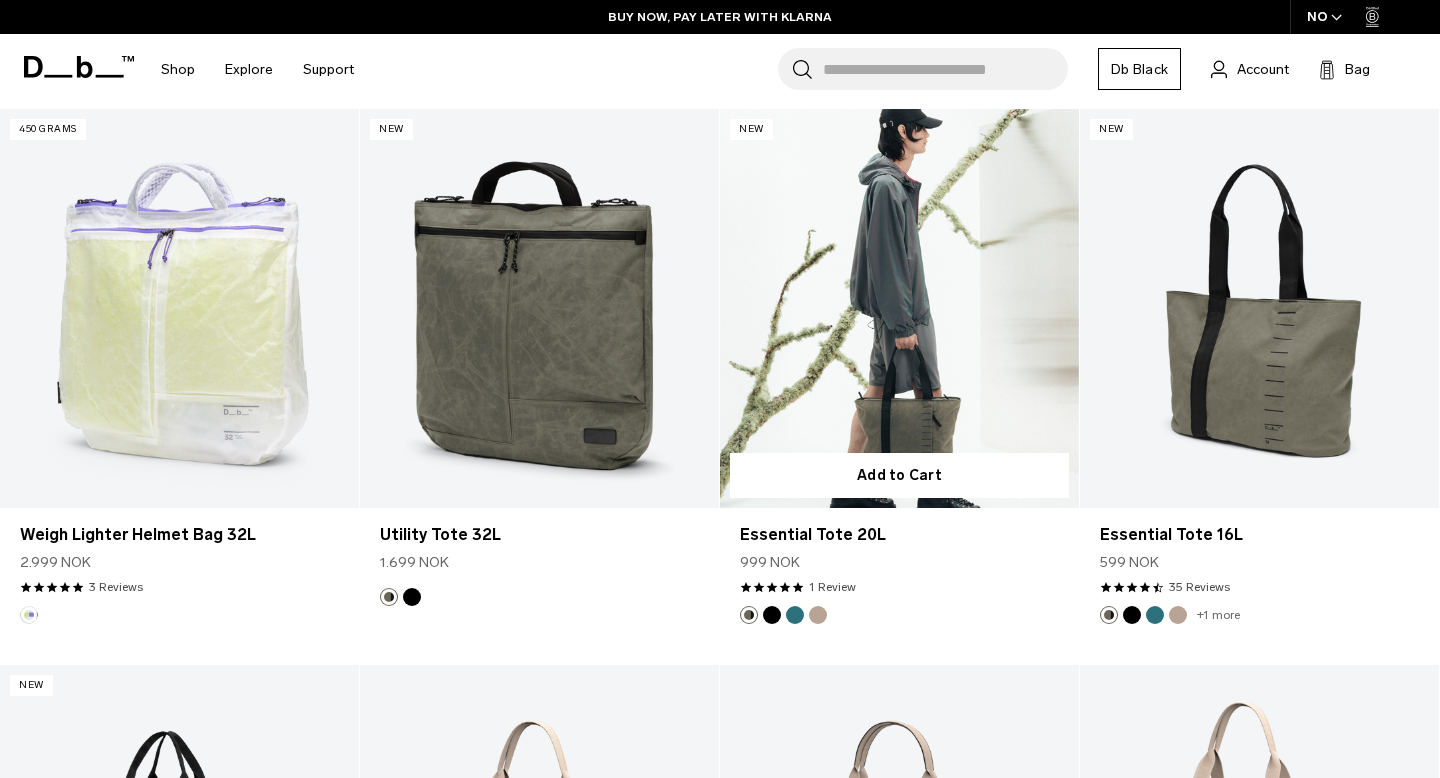 click at bounding box center [899, 308] 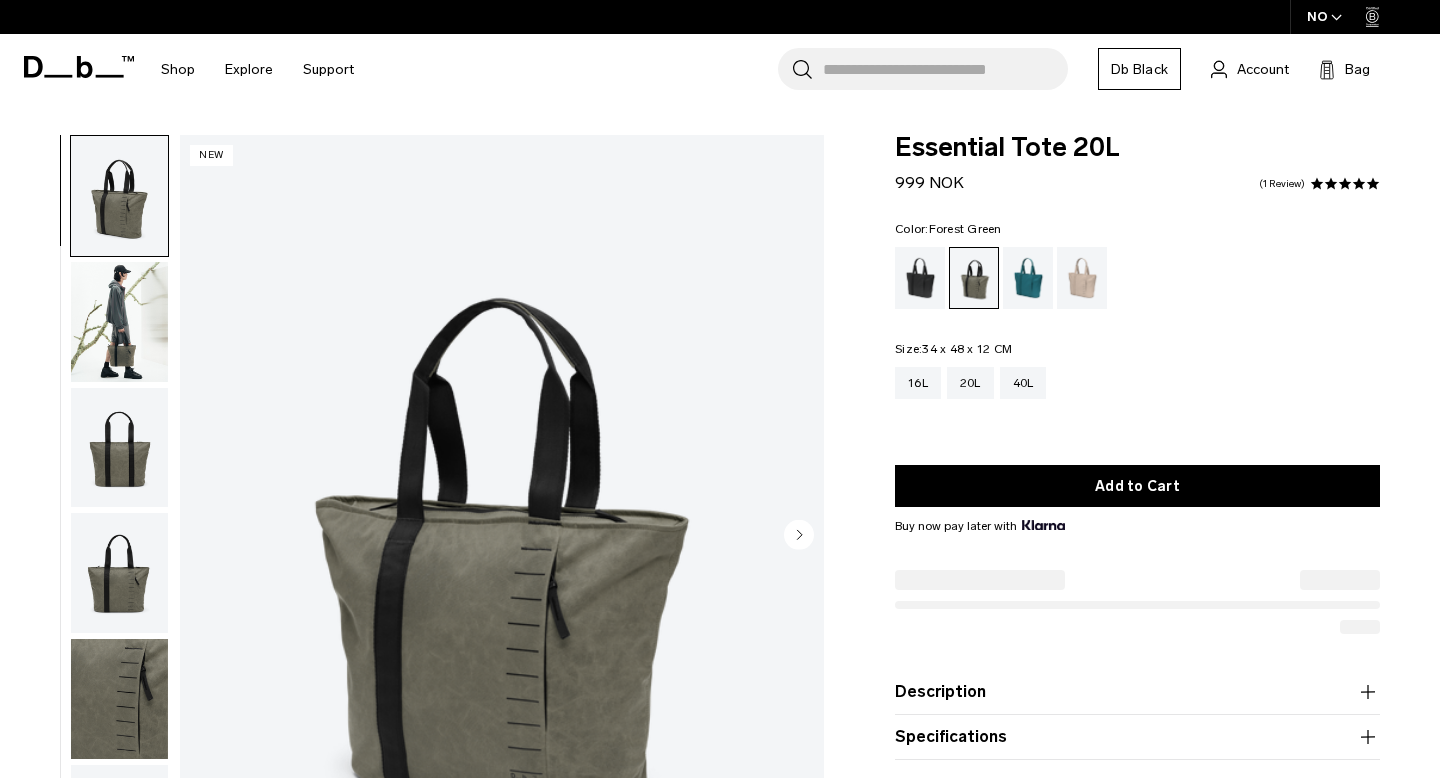 scroll, scrollTop: 0, scrollLeft: 0, axis: both 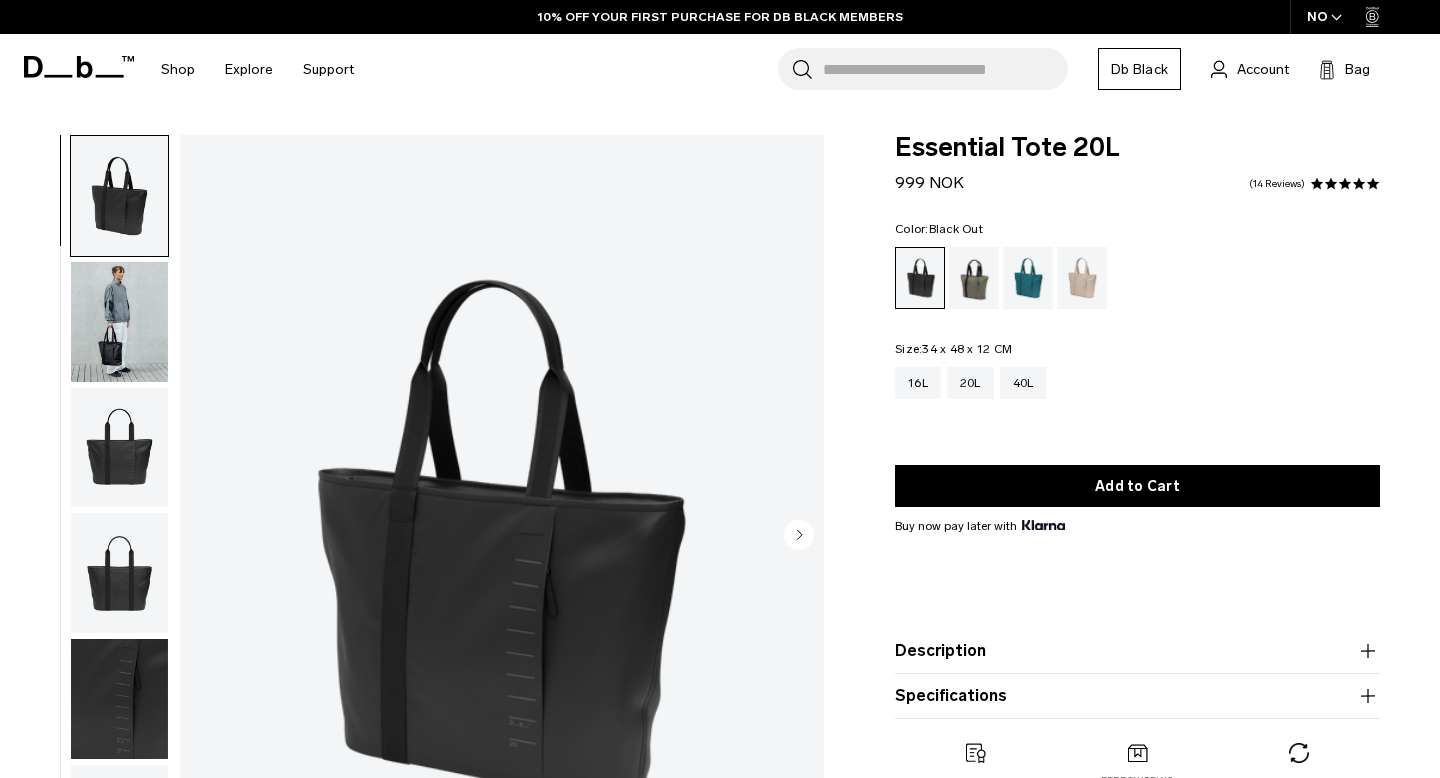 click at bounding box center [119, 322] 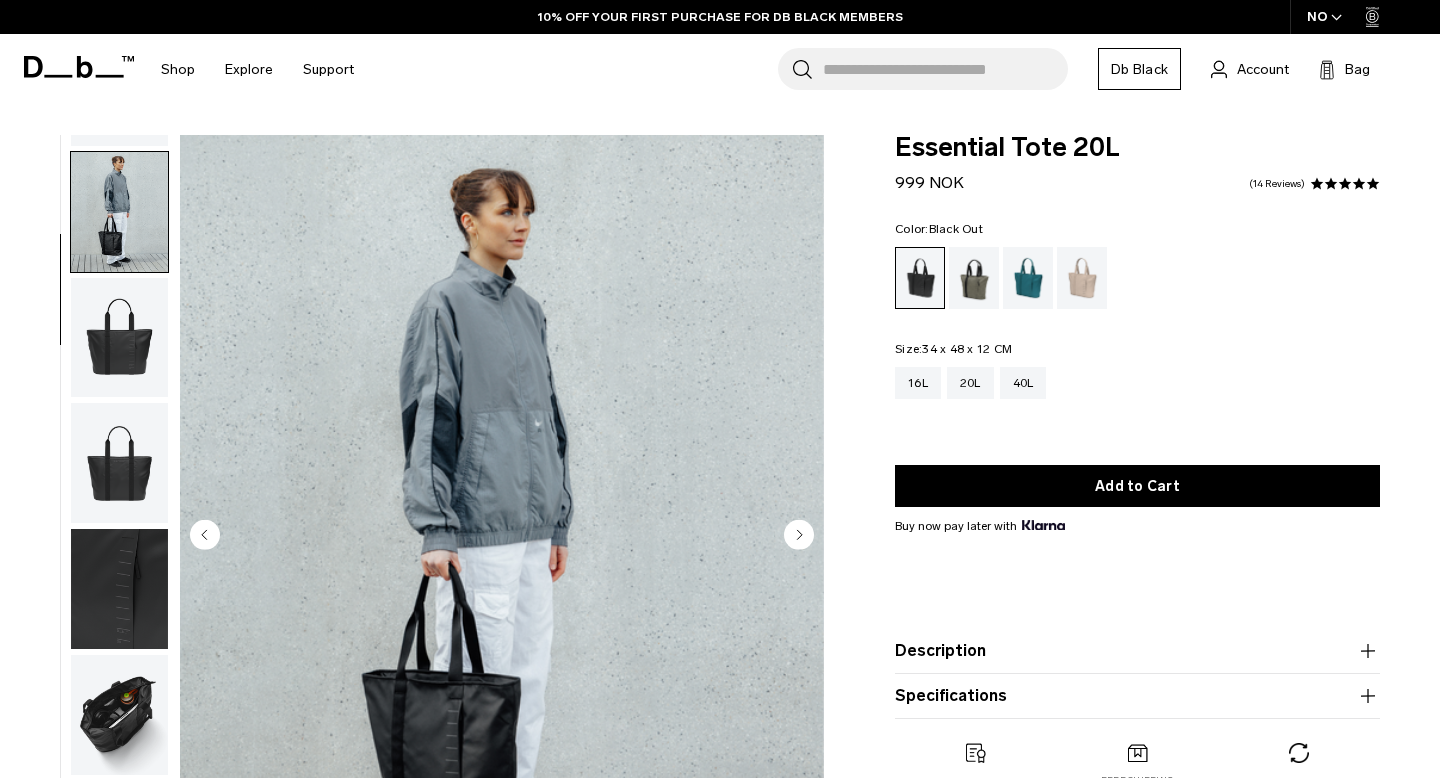 scroll, scrollTop: 126, scrollLeft: 0, axis: vertical 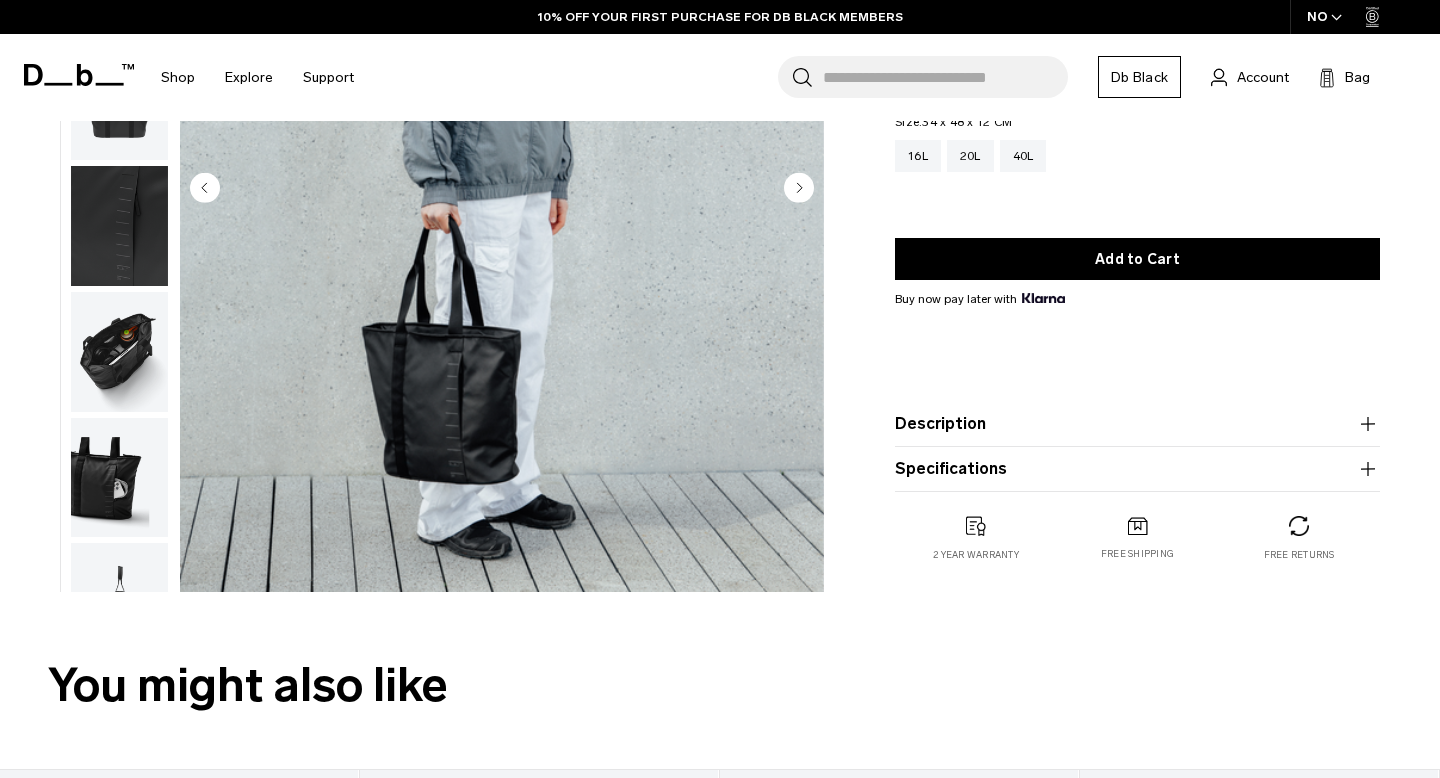click at bounding box center (119, 226) 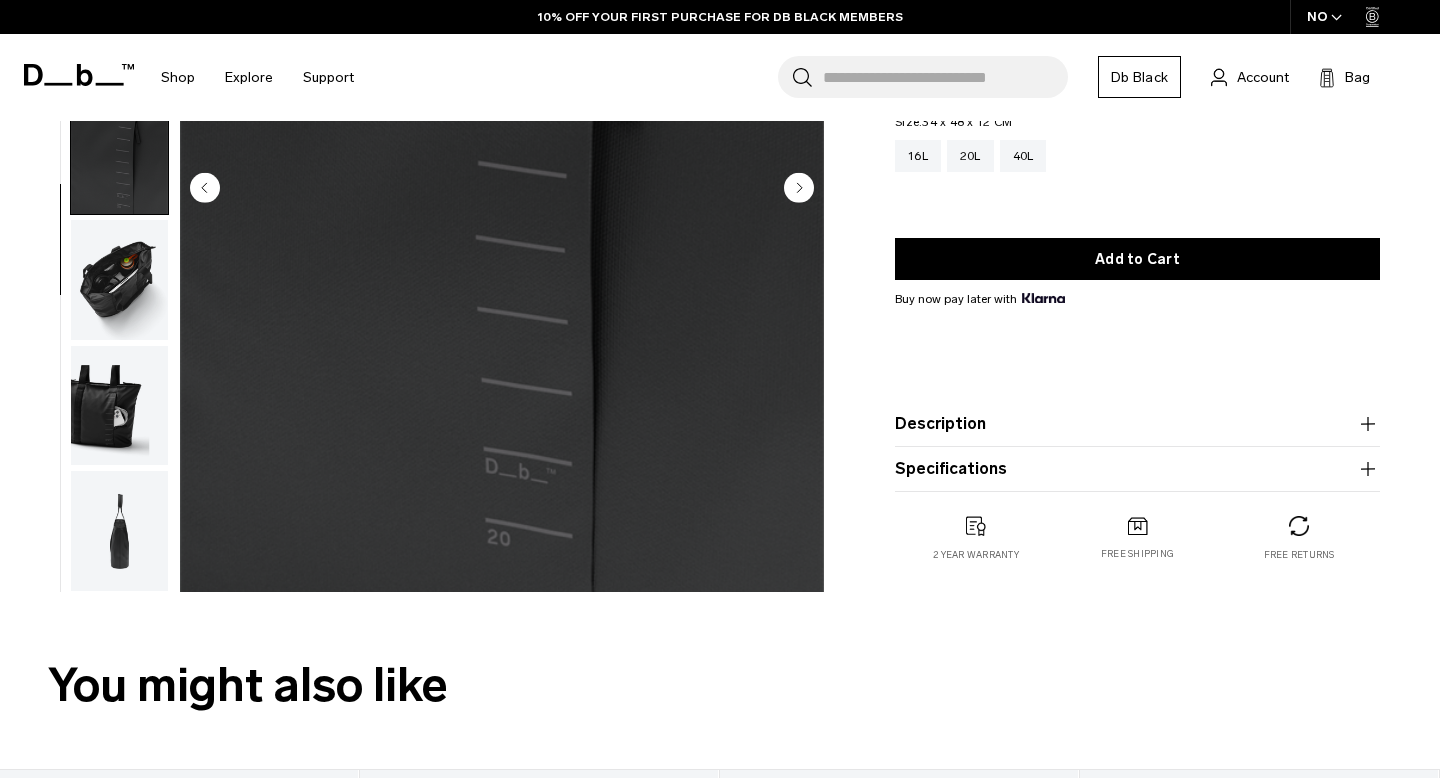 click at bounding box center [119, 406] 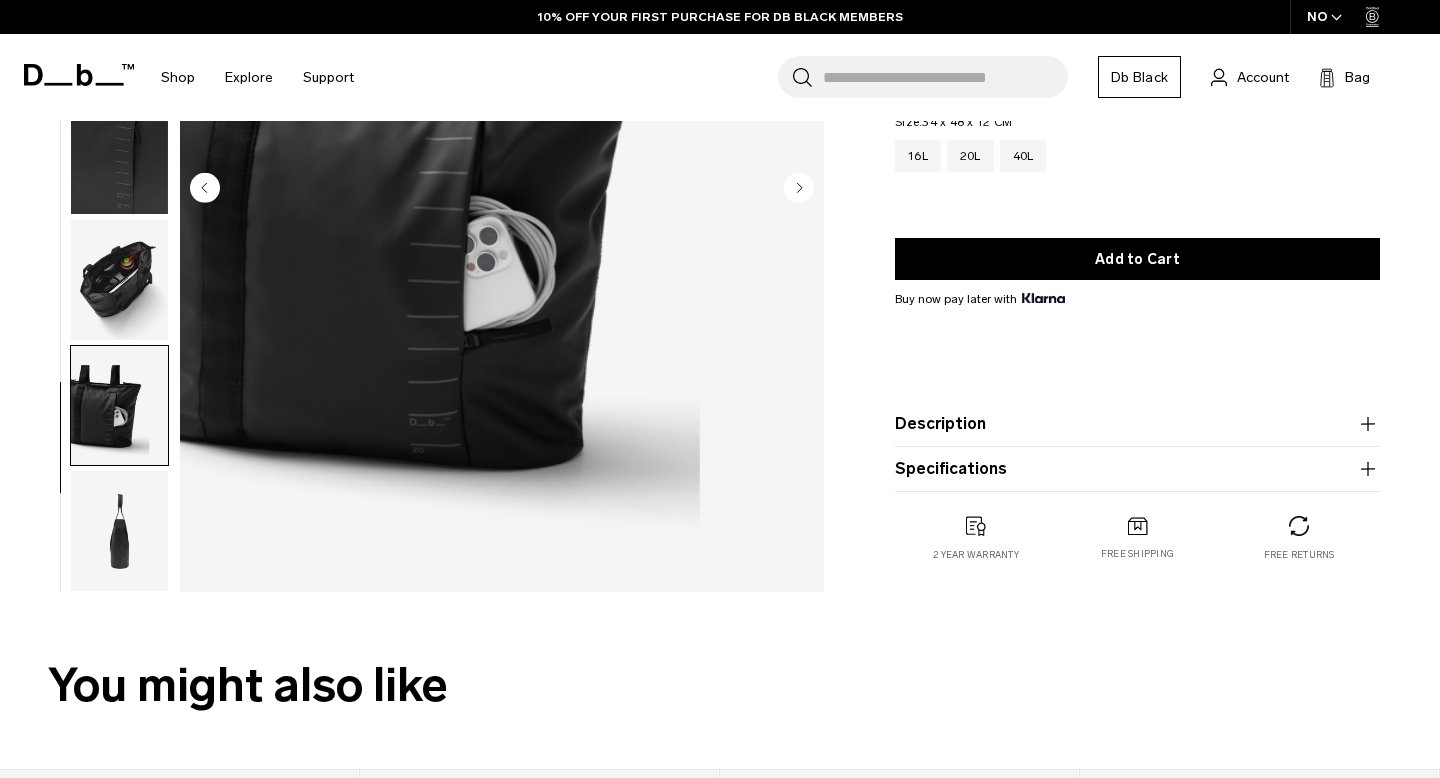 click at bounding box center [119, 280] 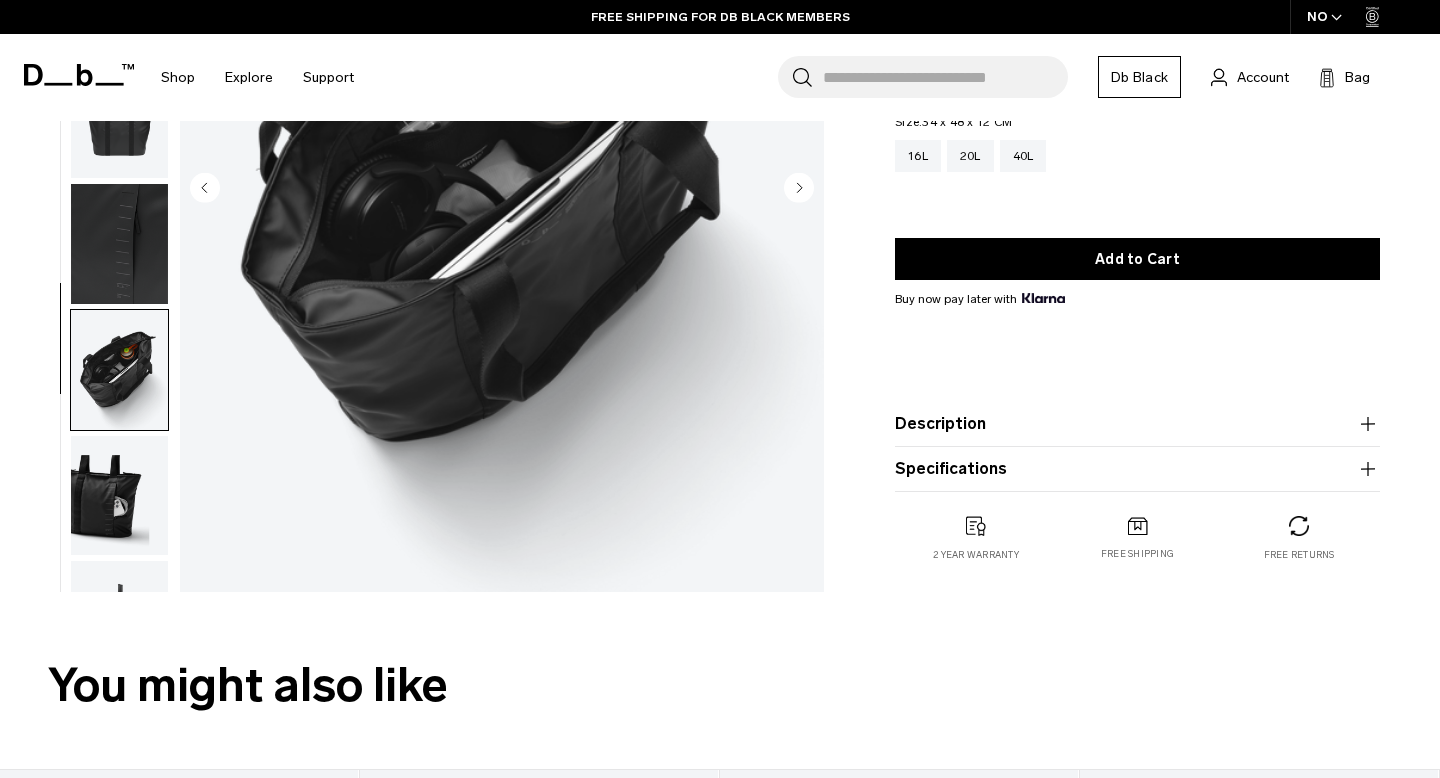 scroll, scrollTop: 0, scrollLeft: 0, axis: both 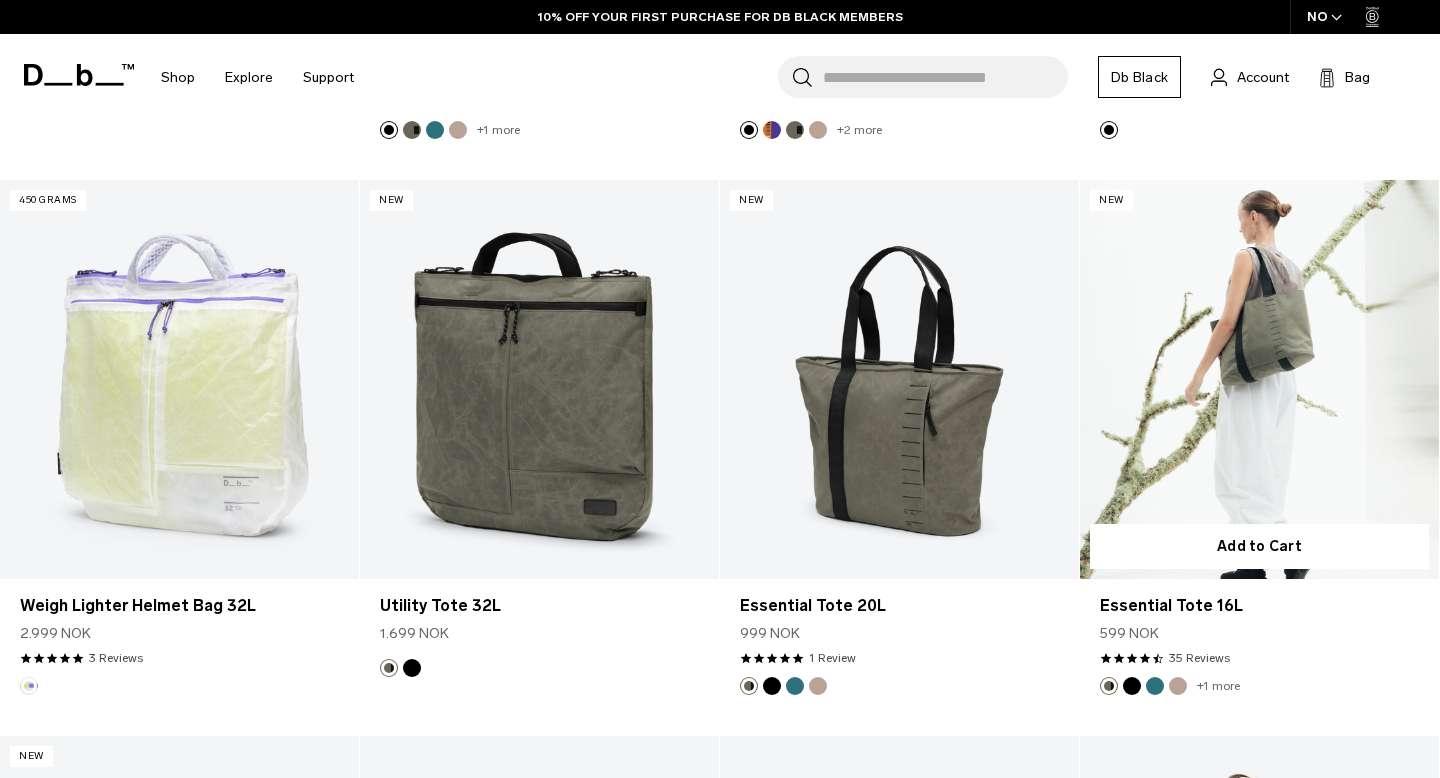 click at bounding box center (1259, 379) 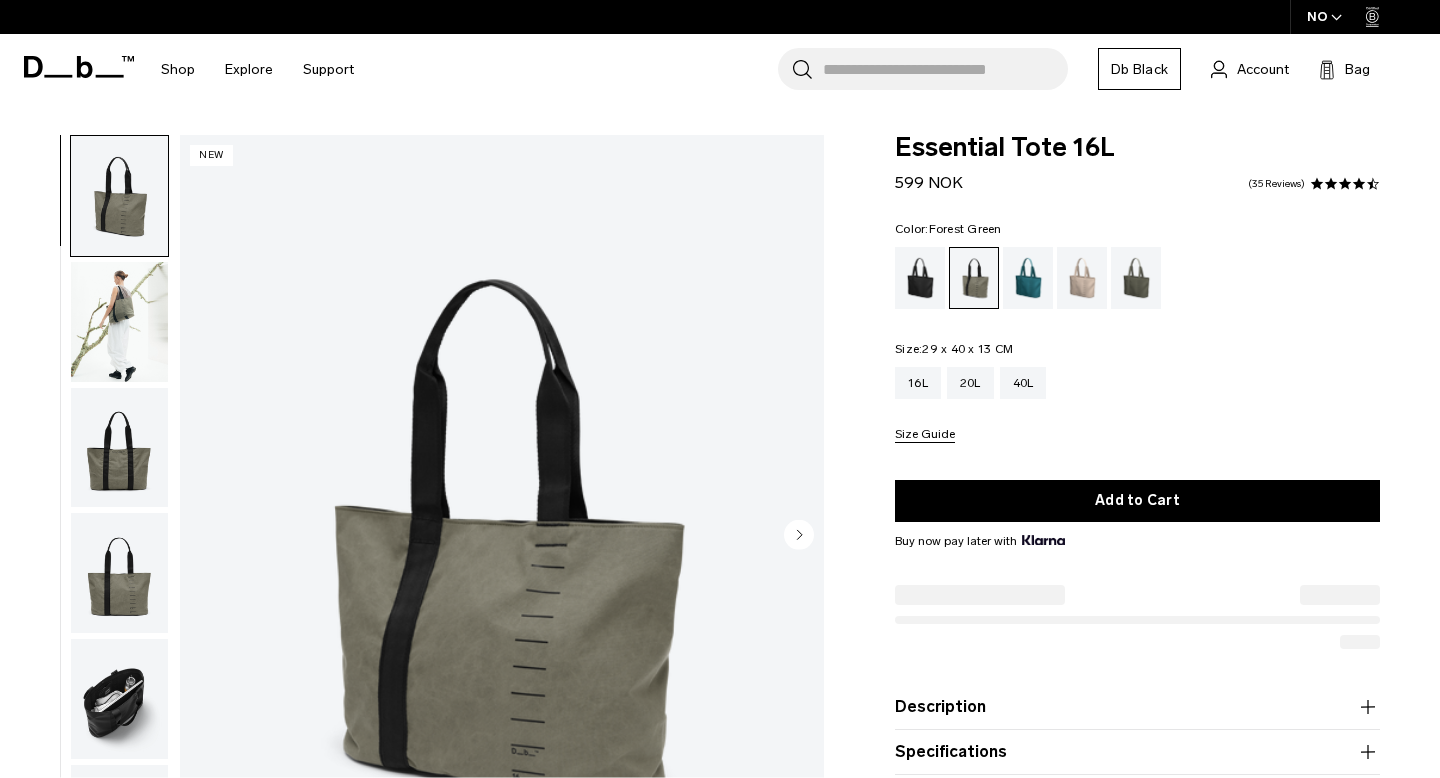 scroll, scrollTop: 0, scrollLeft: 0, axis: both 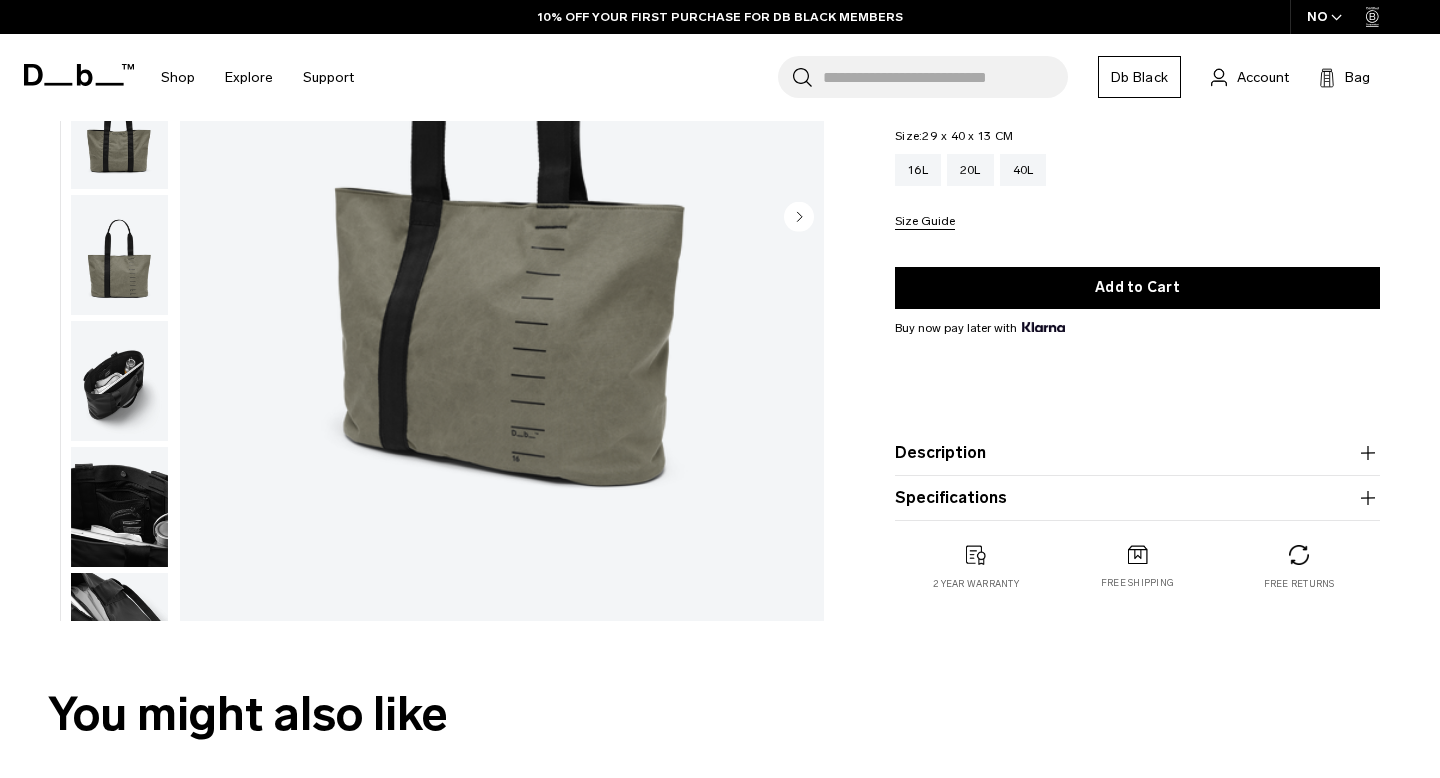 click at bounding box center [119, 255] 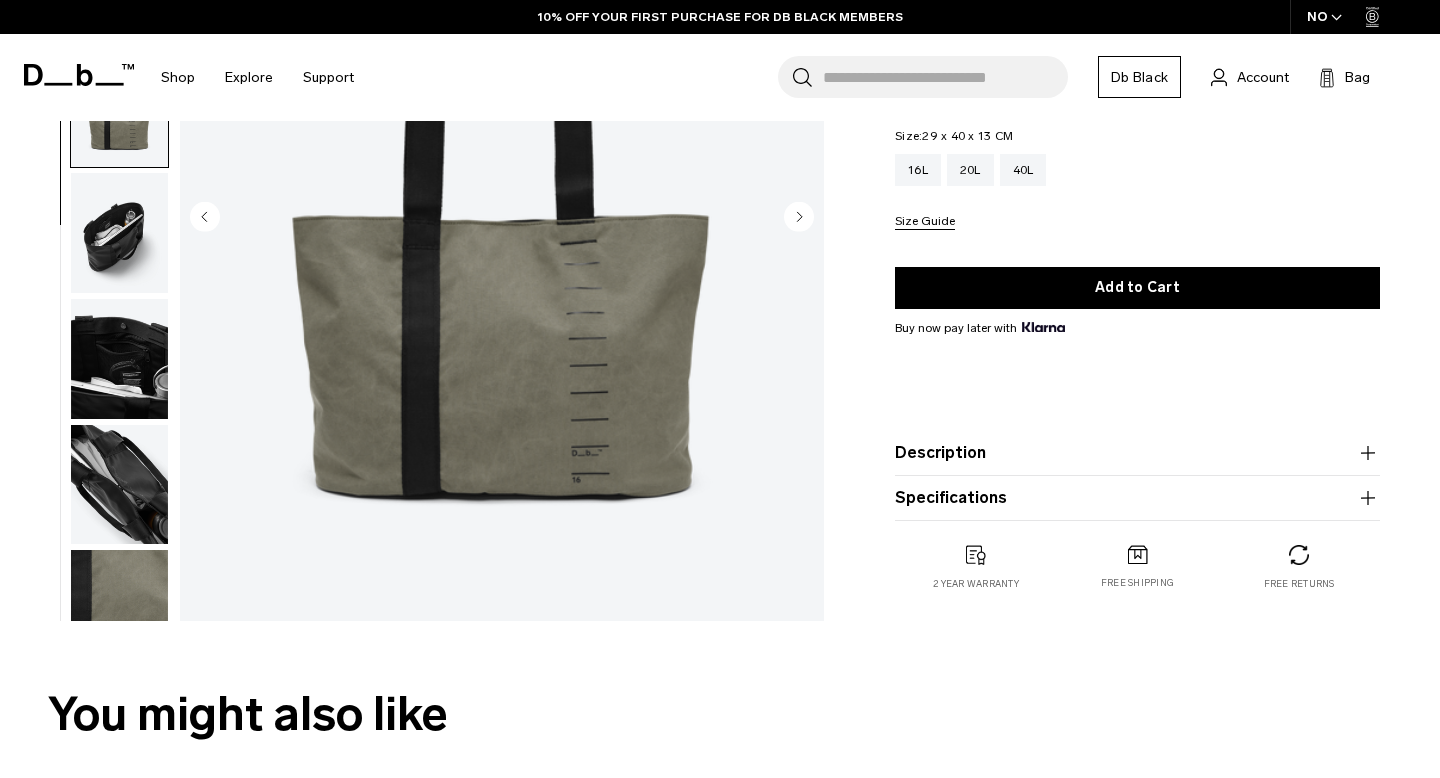 scroll, scrollTop: 198, scrollLeft: 0, axis: vertical 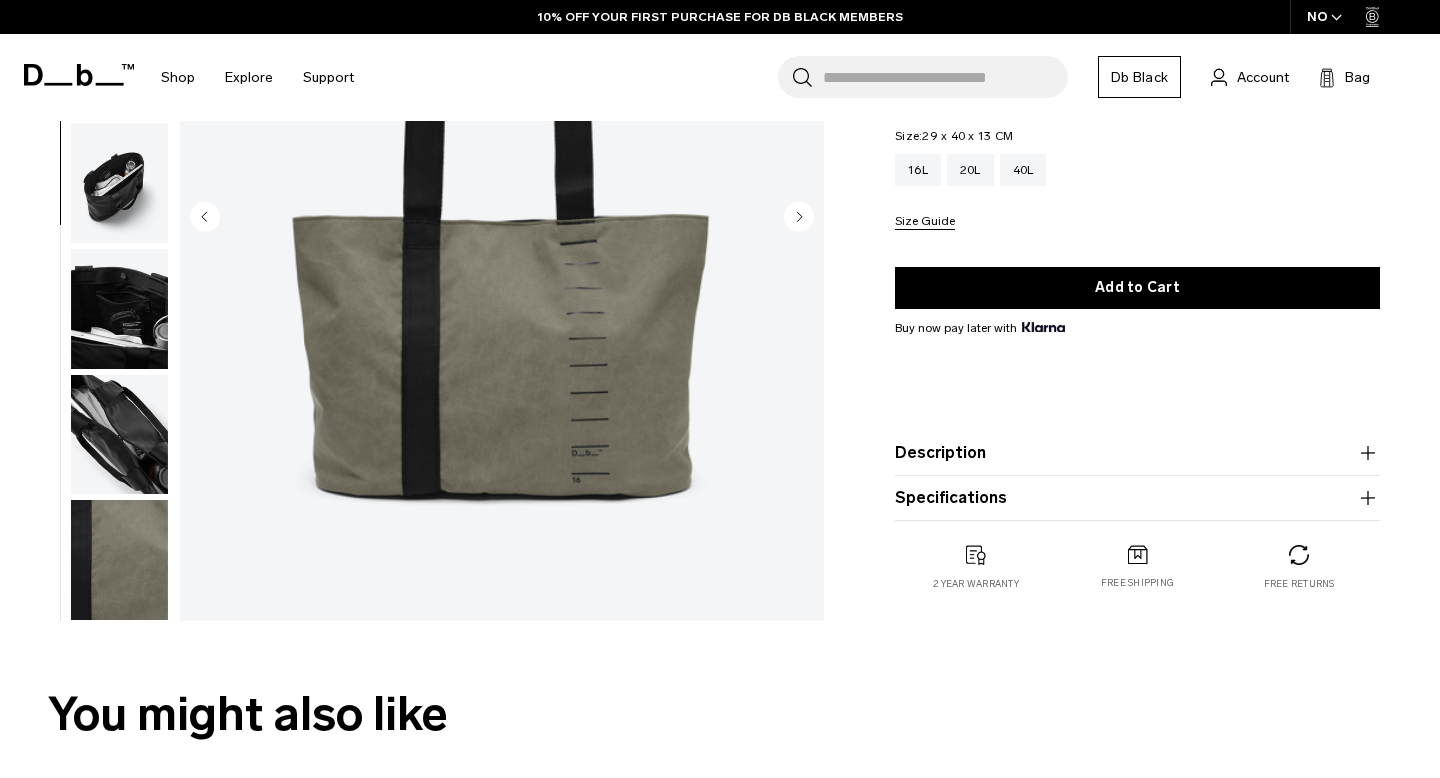 click at bounding box center (119, 309) 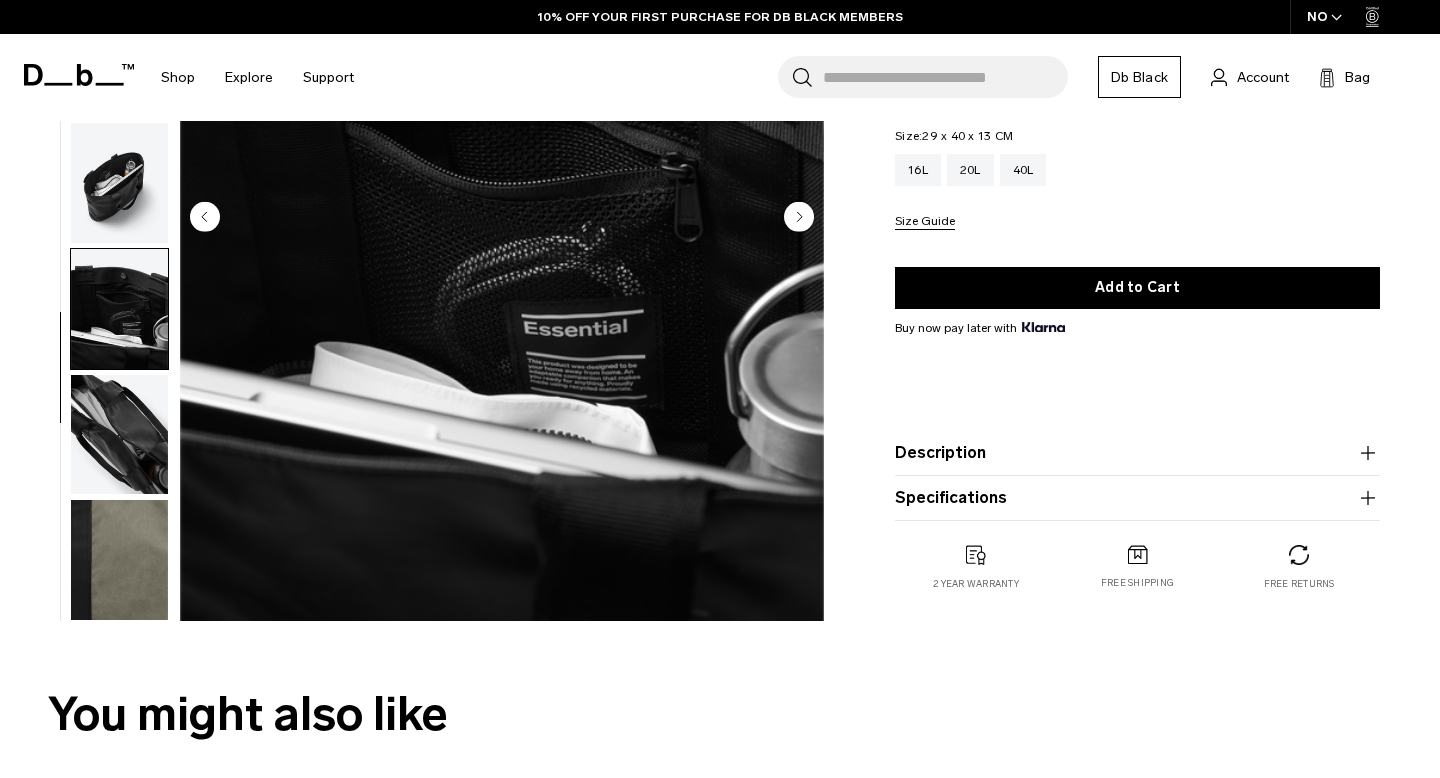 click at bounding box center (119, 183) 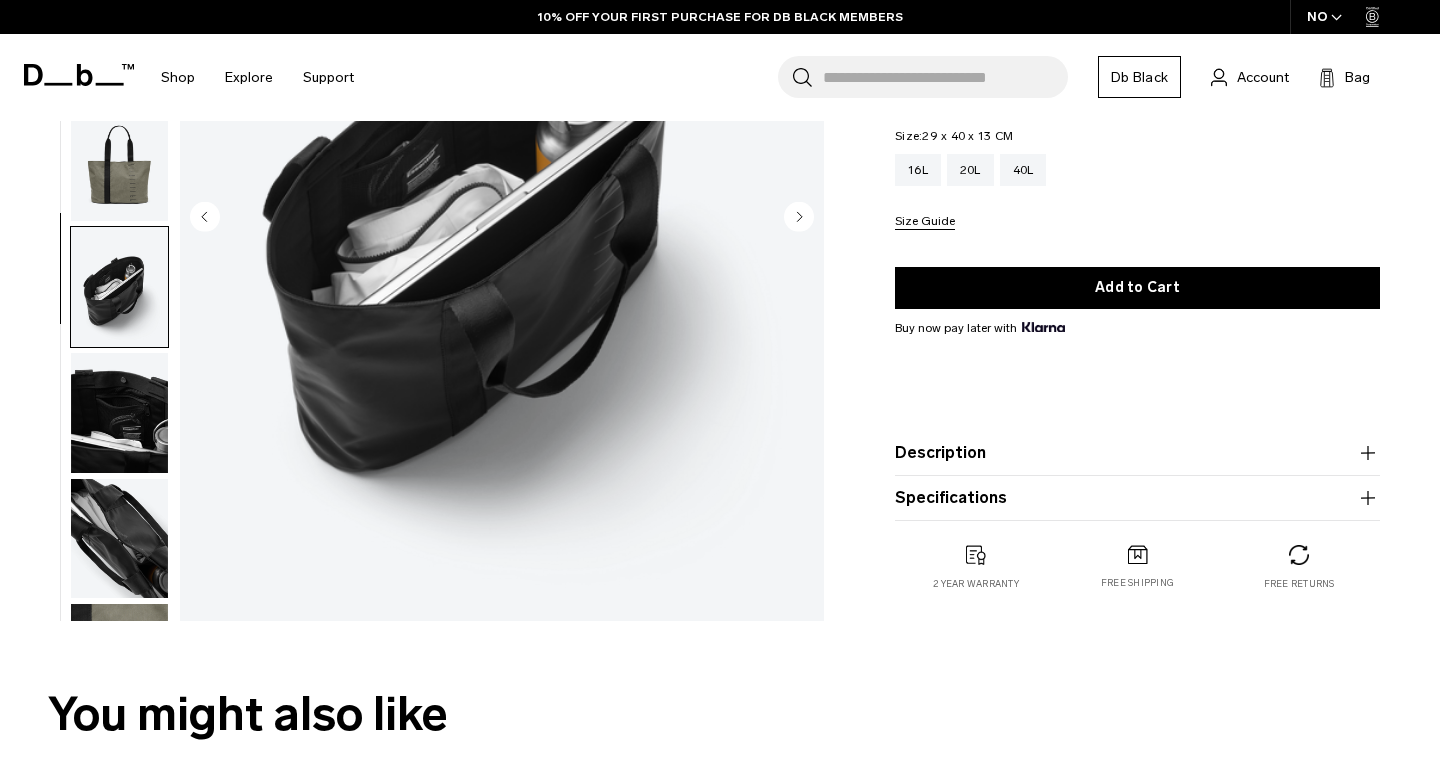 scroll, scrollTop: 0, scrollLeft: 0, axis: both 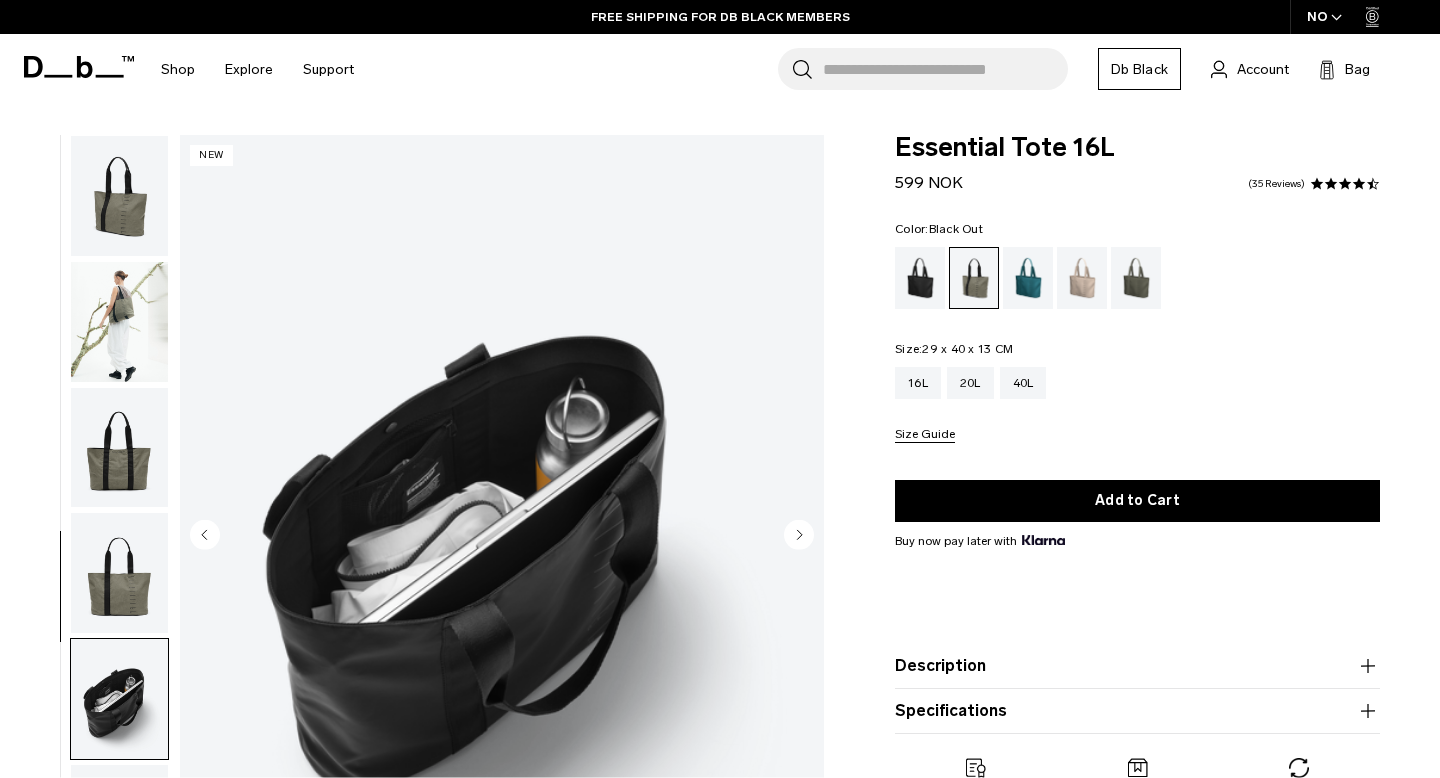 click at bounding box center [920, 278] 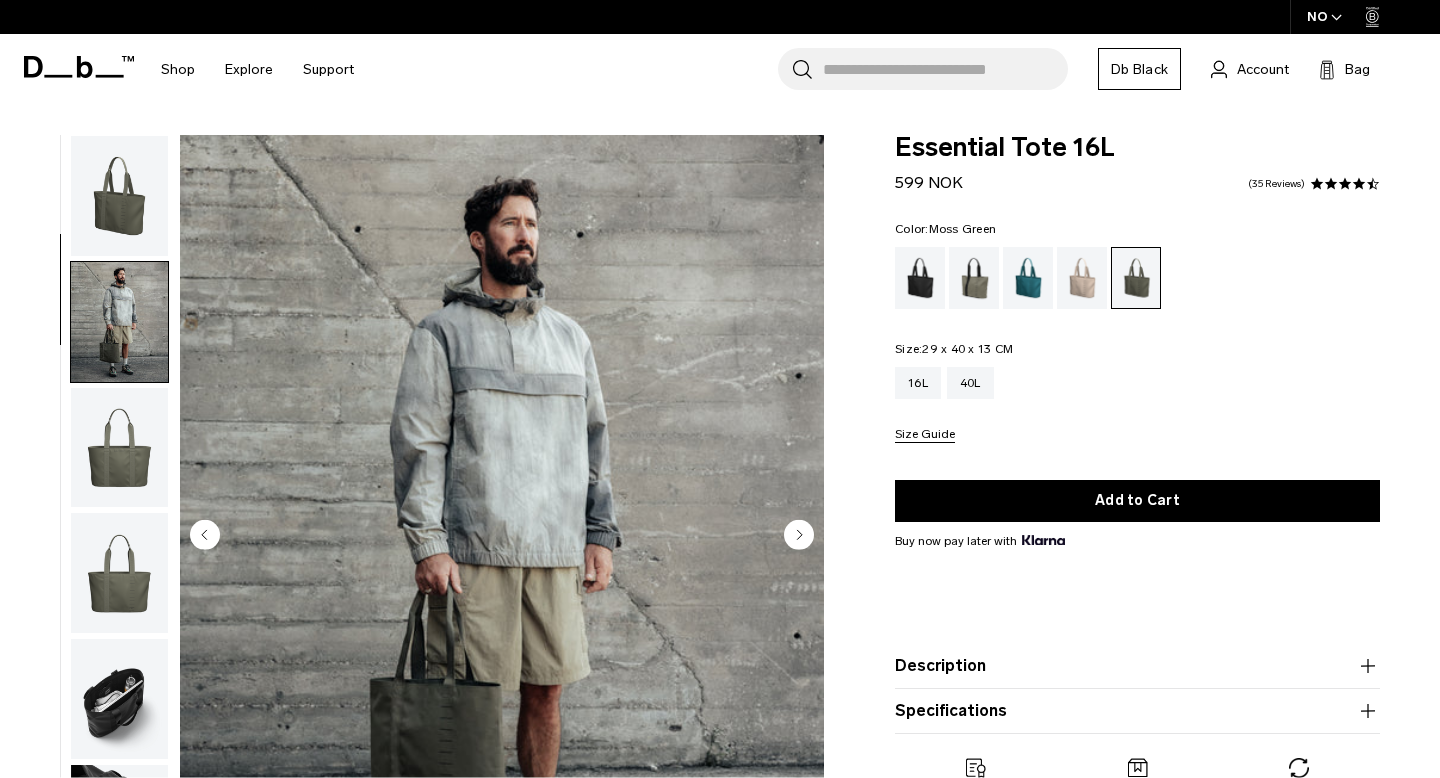 scroll, scrollTop: 0, scrollLeft: 0, axis: both 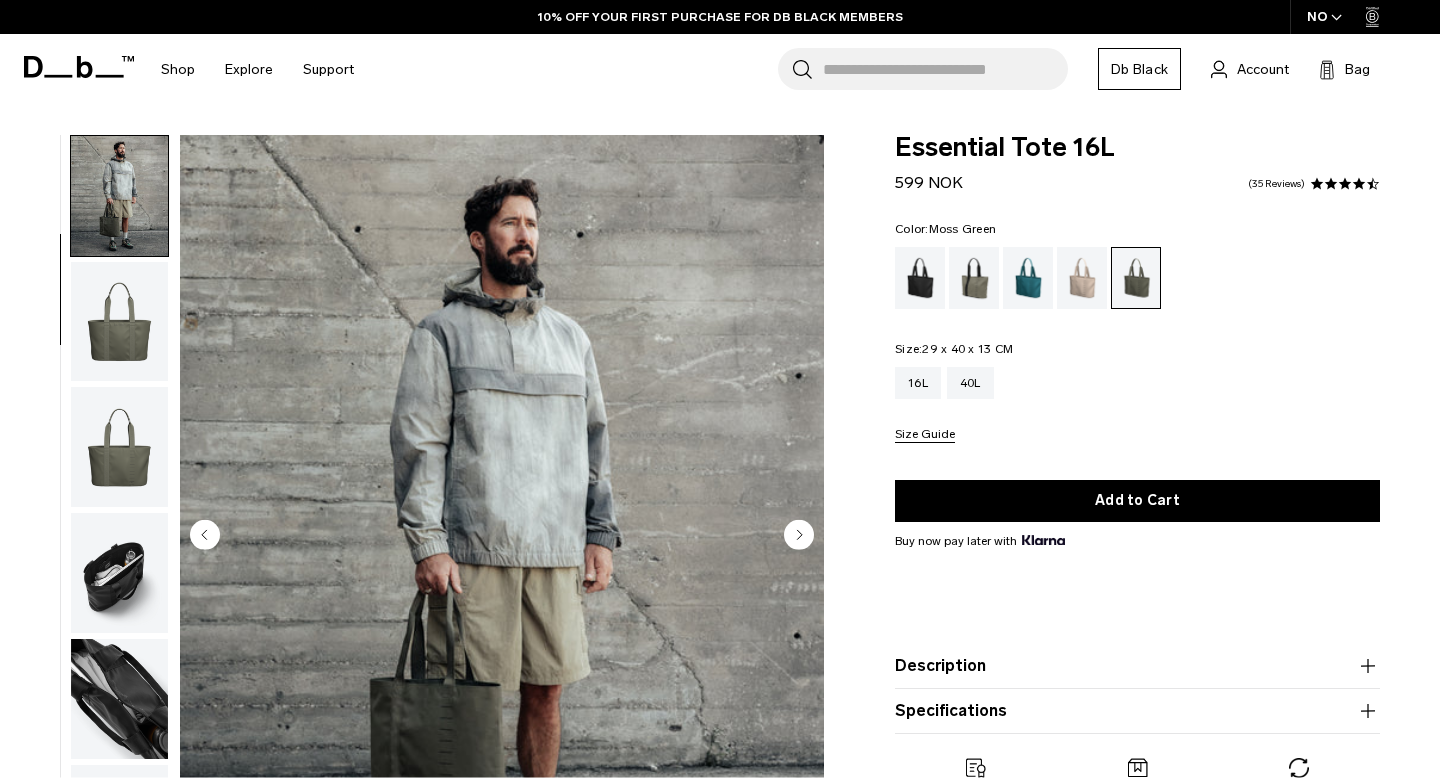 click at bounding box center [119, 447] 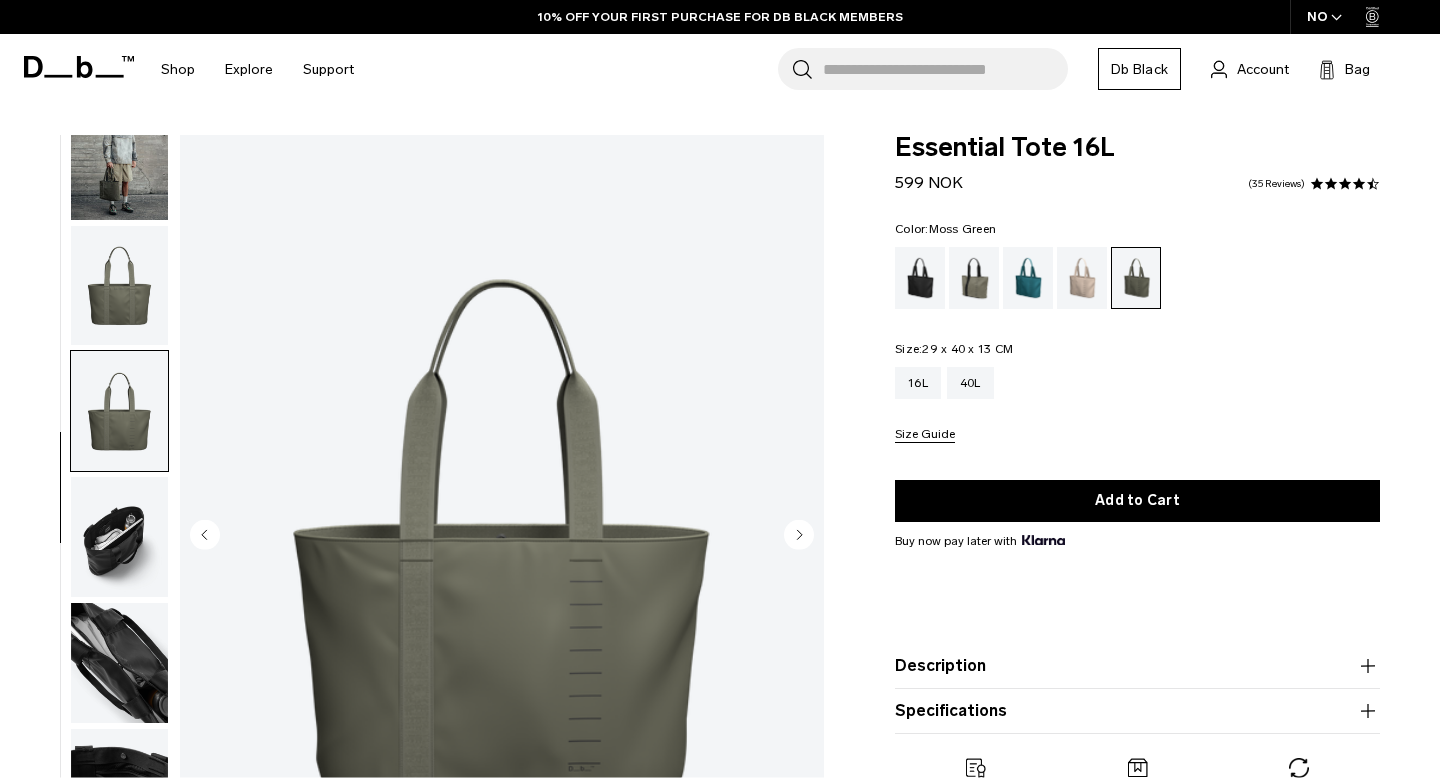 scroll, scrollTop: 198, scrollLeft: 0, axis: vertical 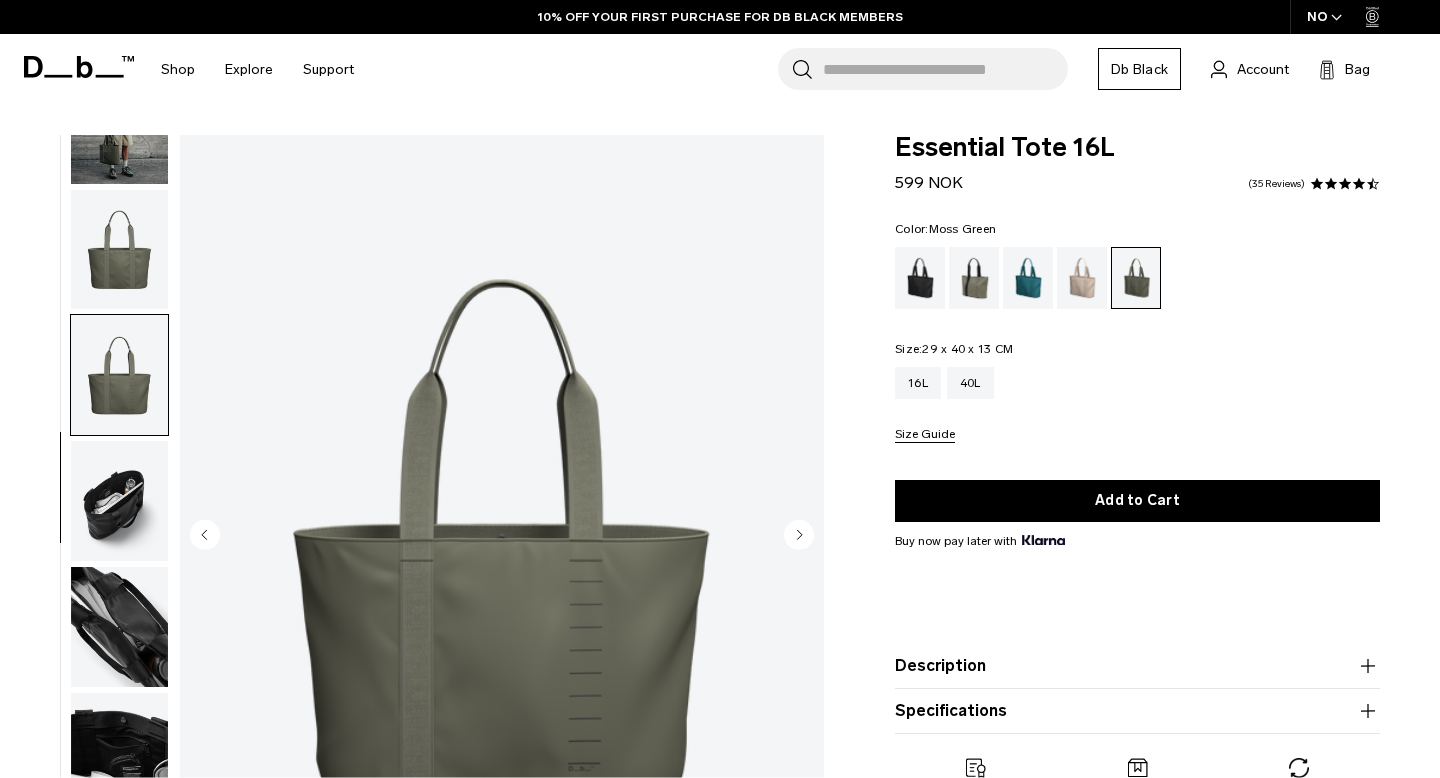 click at bounding box center (119, 627) 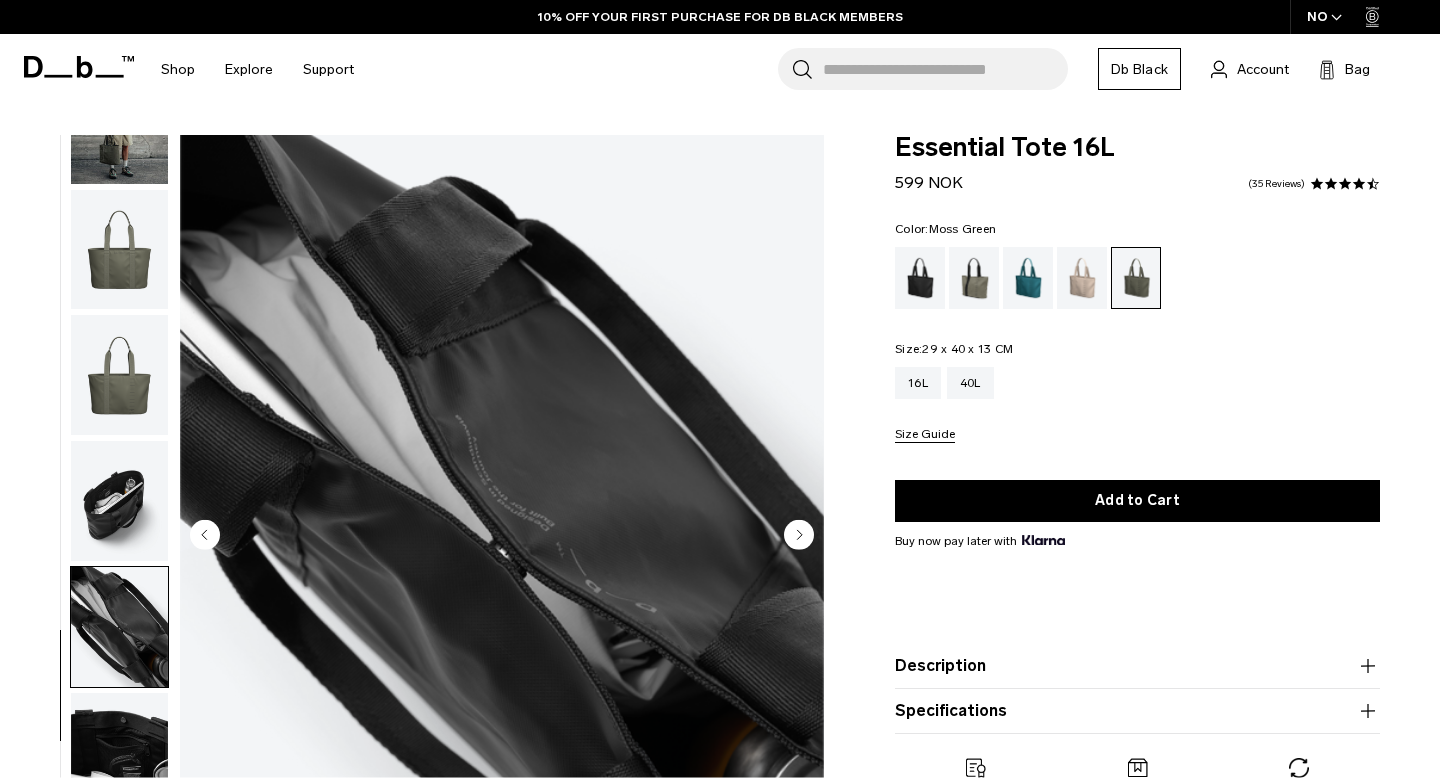 click at bounding box center (119, 627) 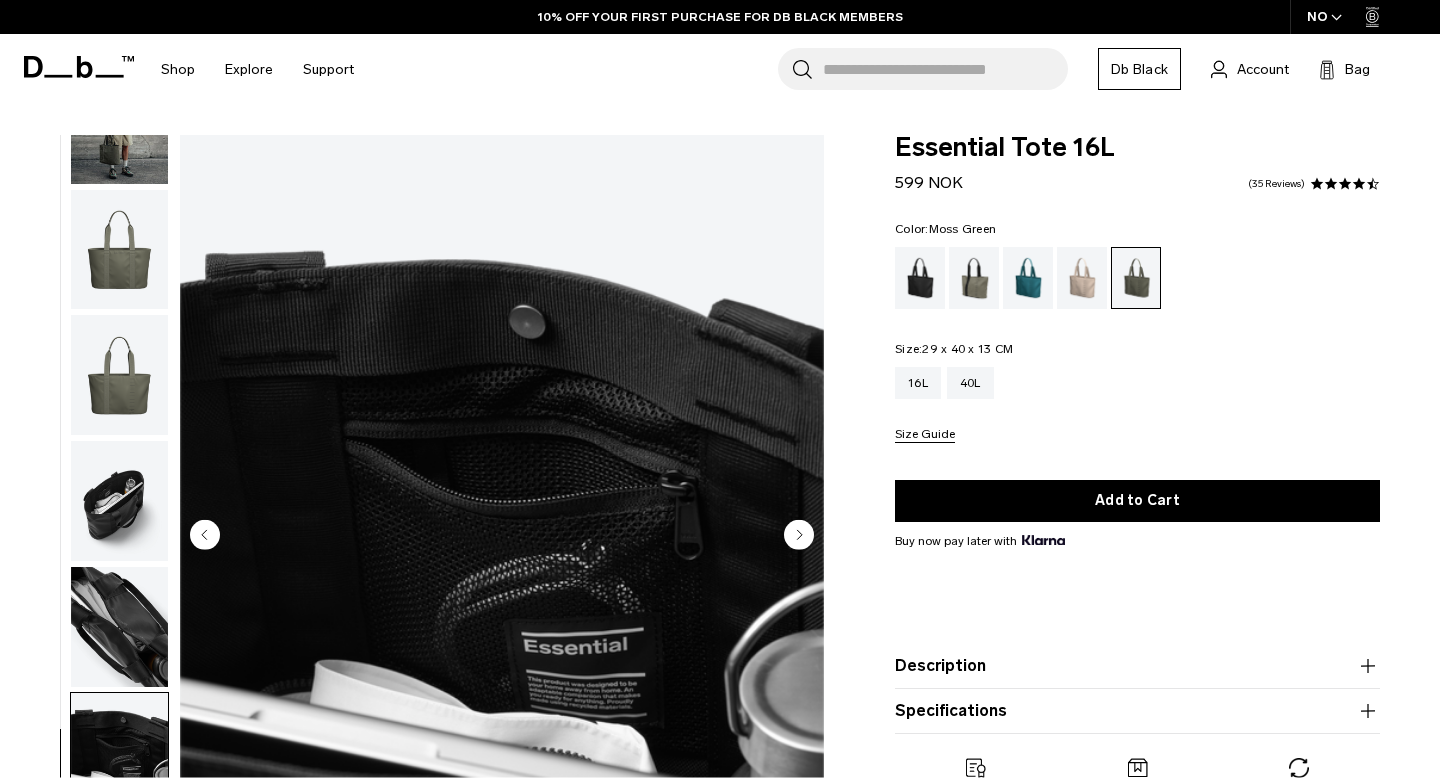 click at bounding box center [119, 537] 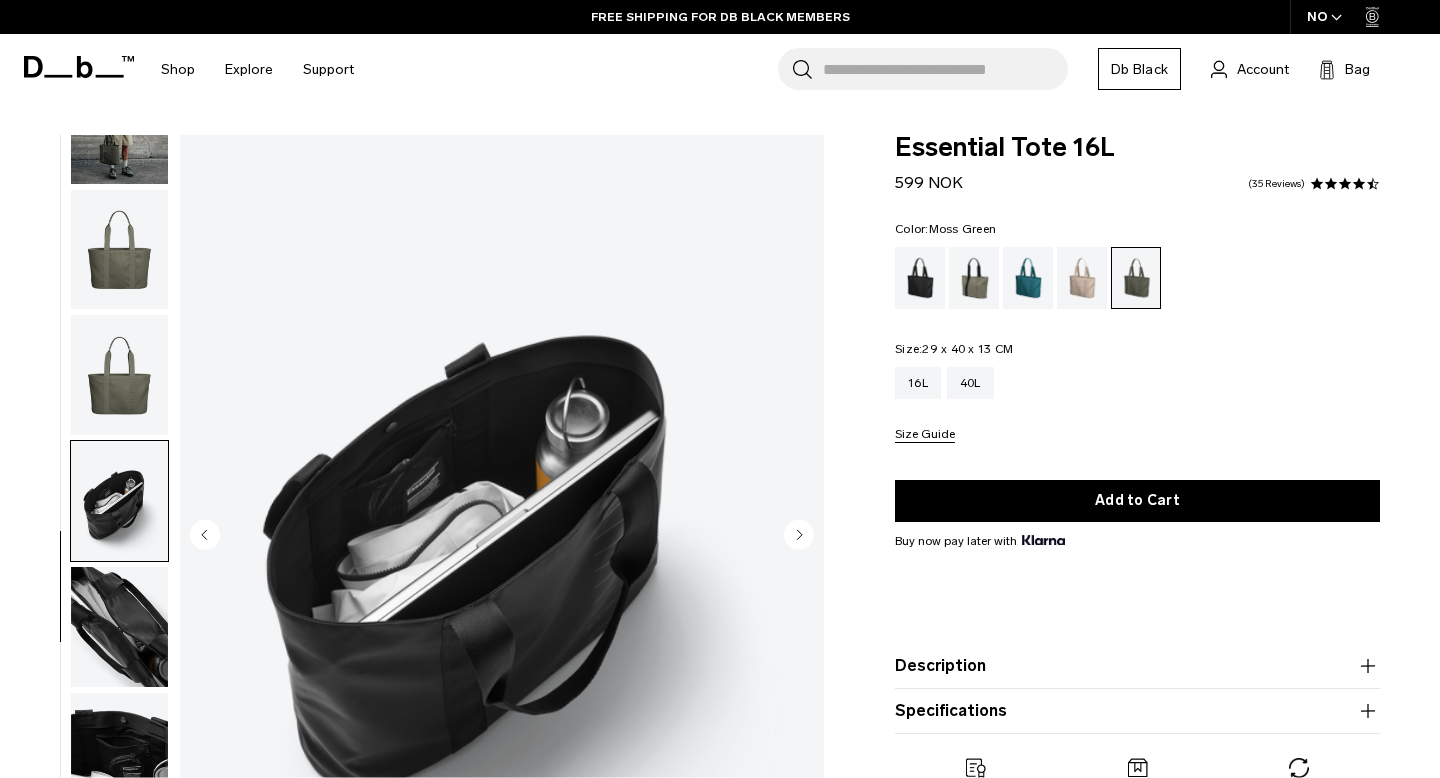 click at bounding box center [119, 375] 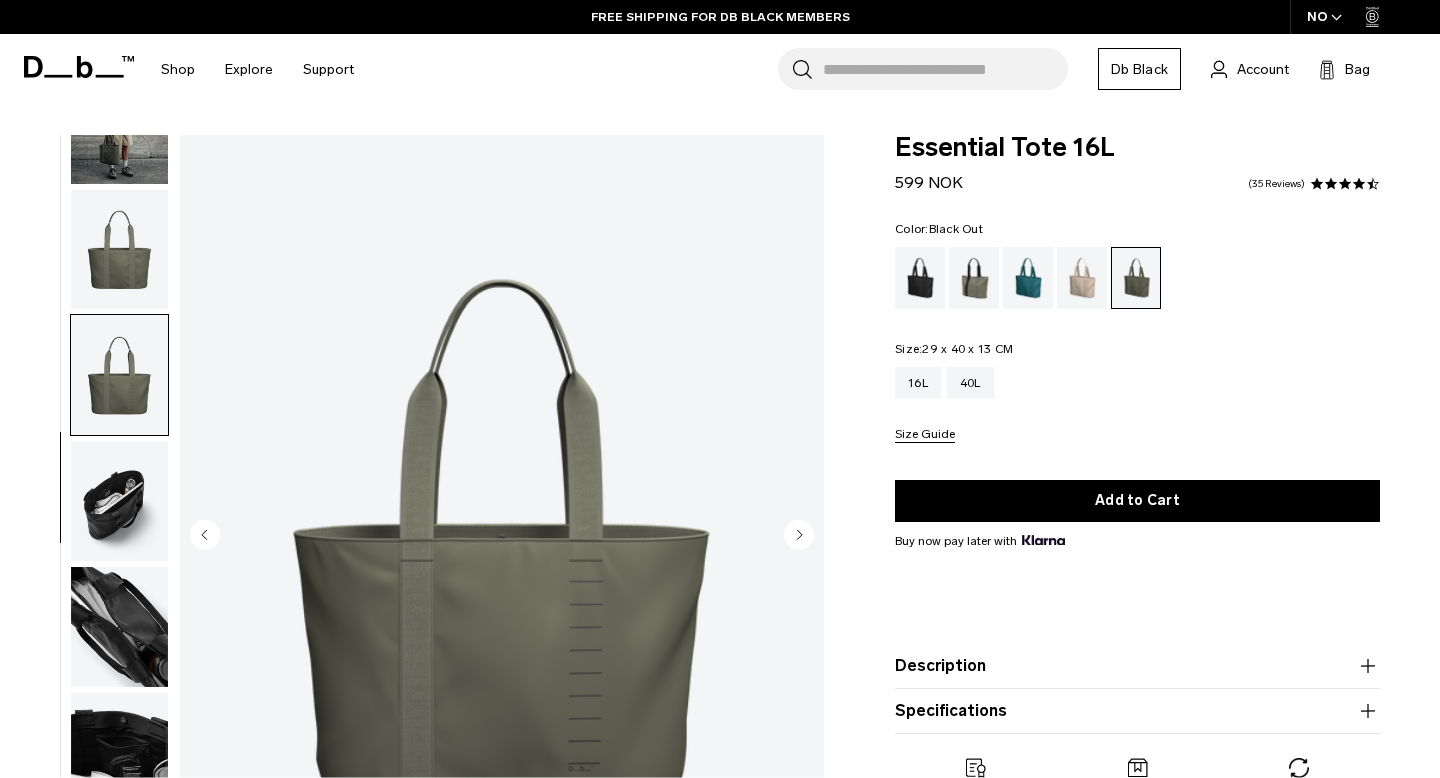 click at bounding box center [920, 278] 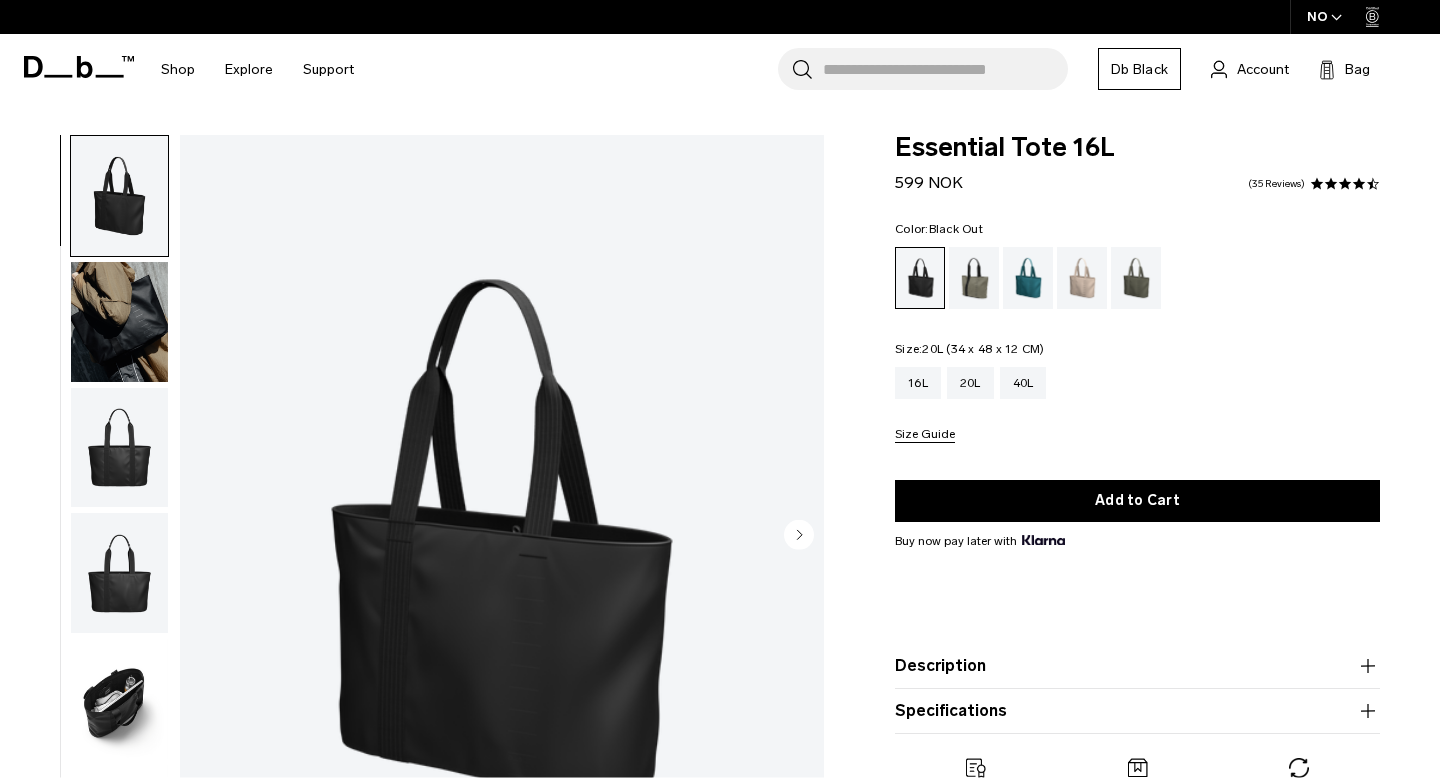 scroll, scrollTop: 0, scrollLeft: 0, axis: both 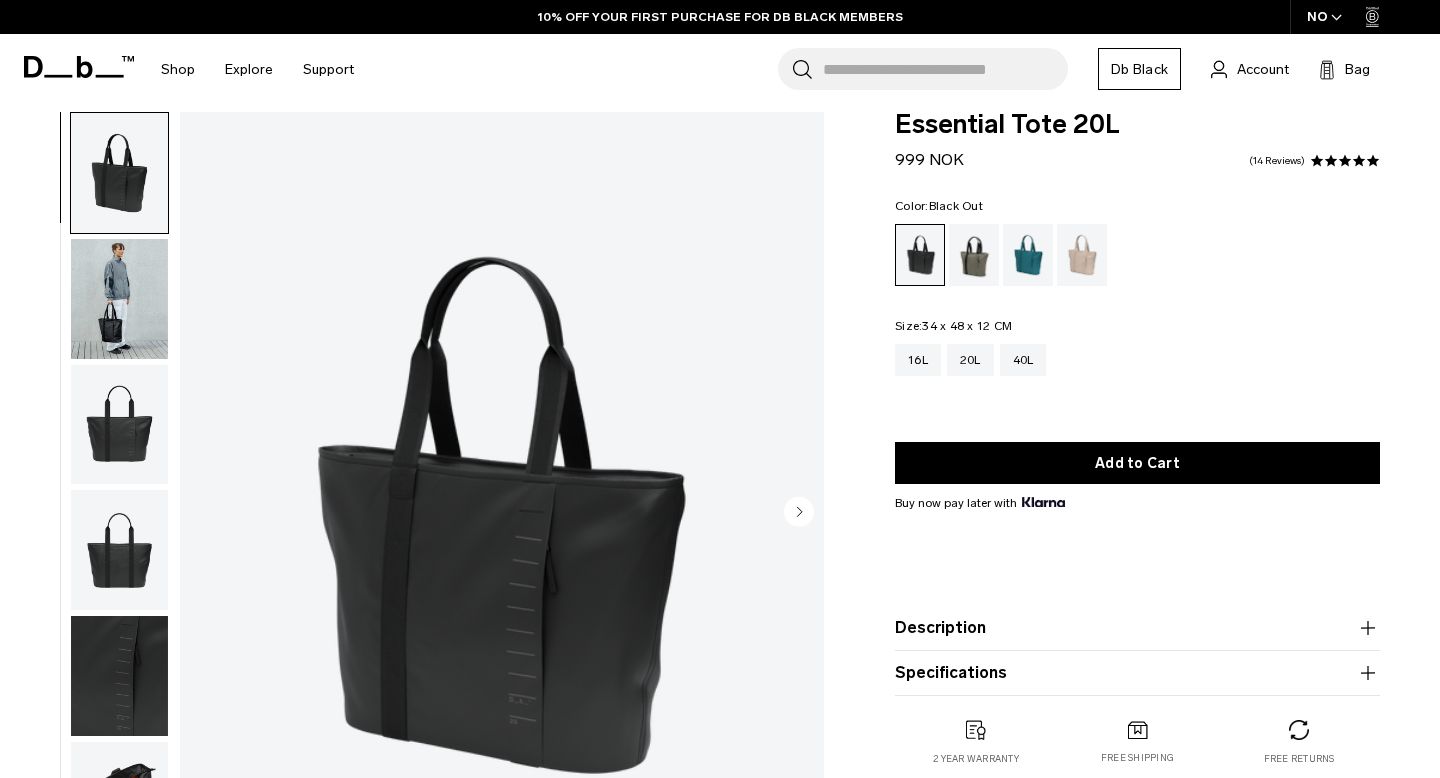 click at bounding box center (119, 299) 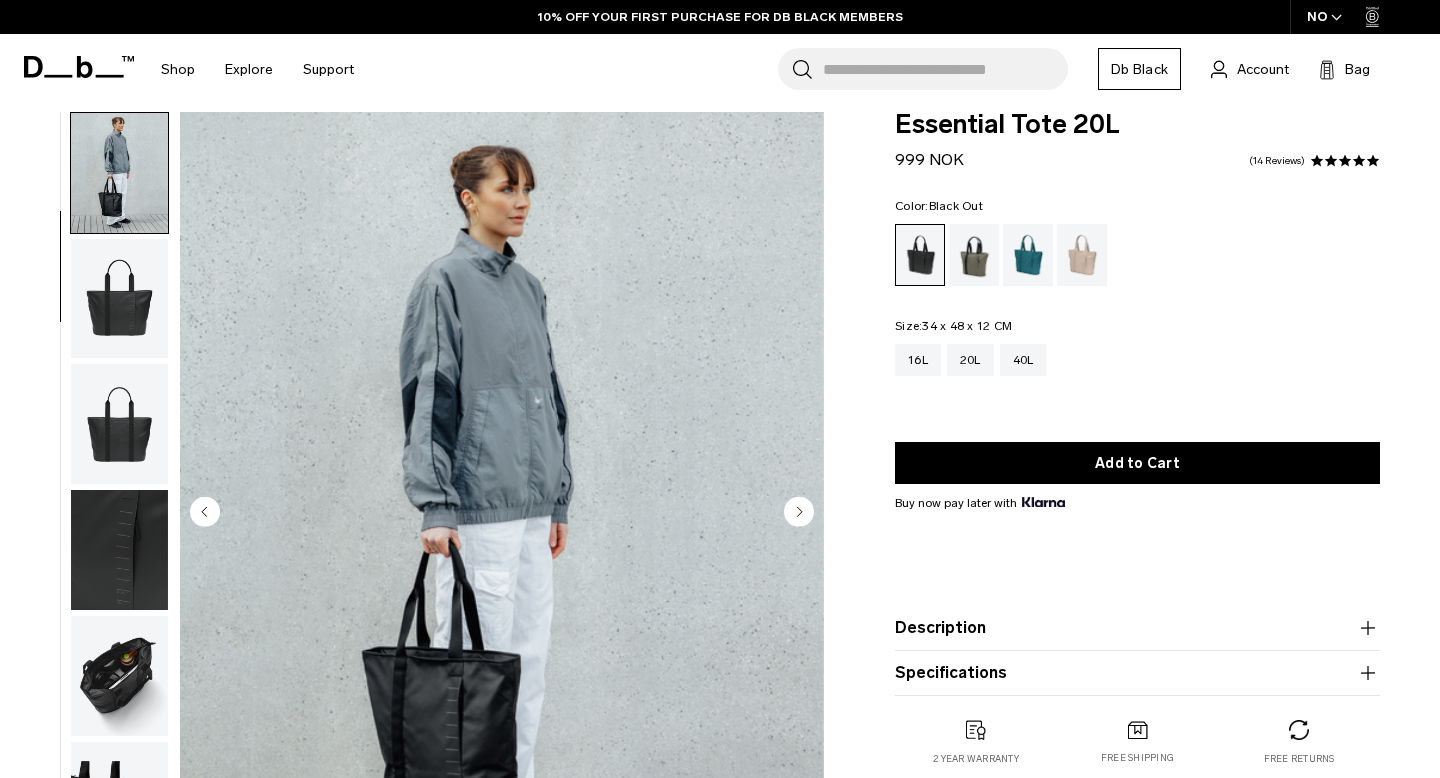 click at bounding box center (119, 424) 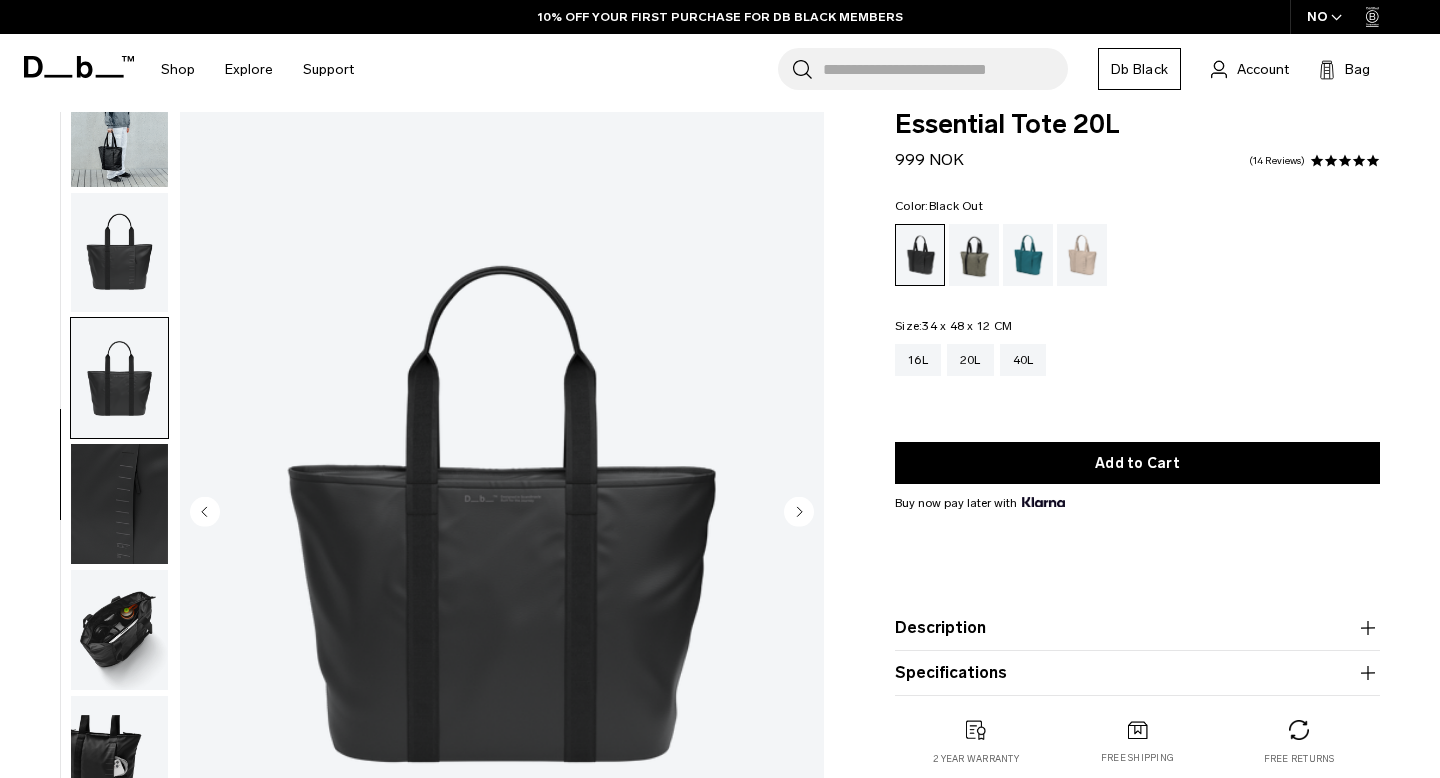 scroll, scrollTop: 198, scrollLeft: 0, axis: vertical 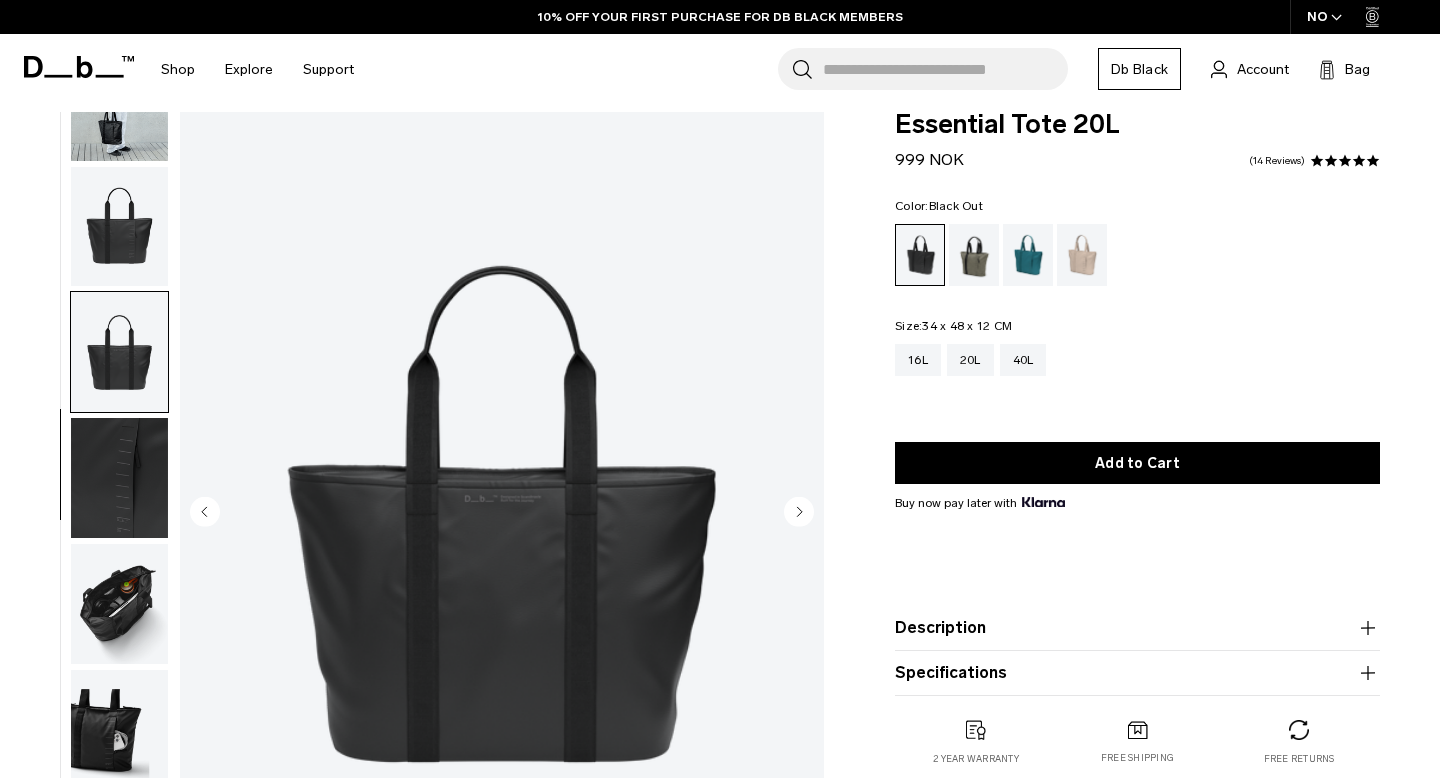 click at bounding box center (119, 478) 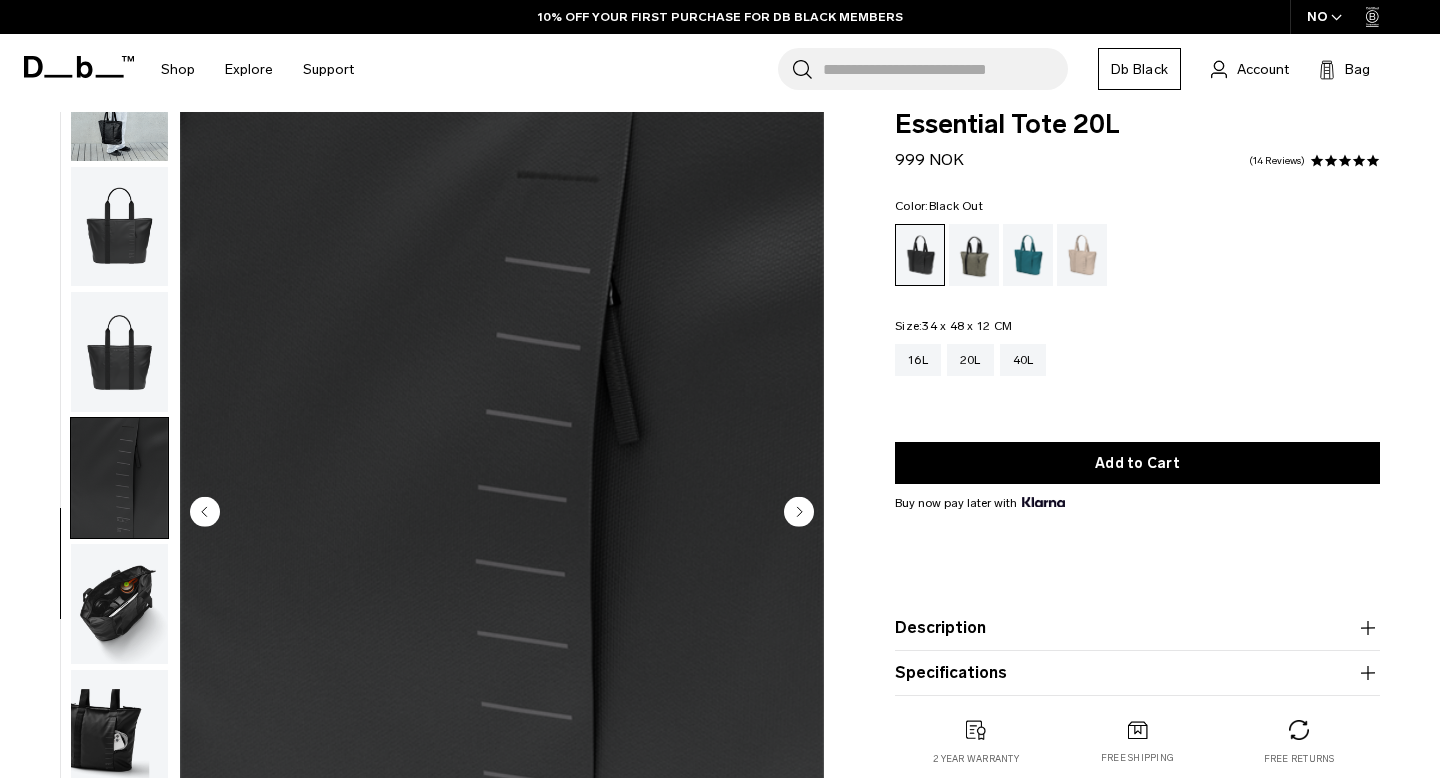 click at bounding box center [119, 604] 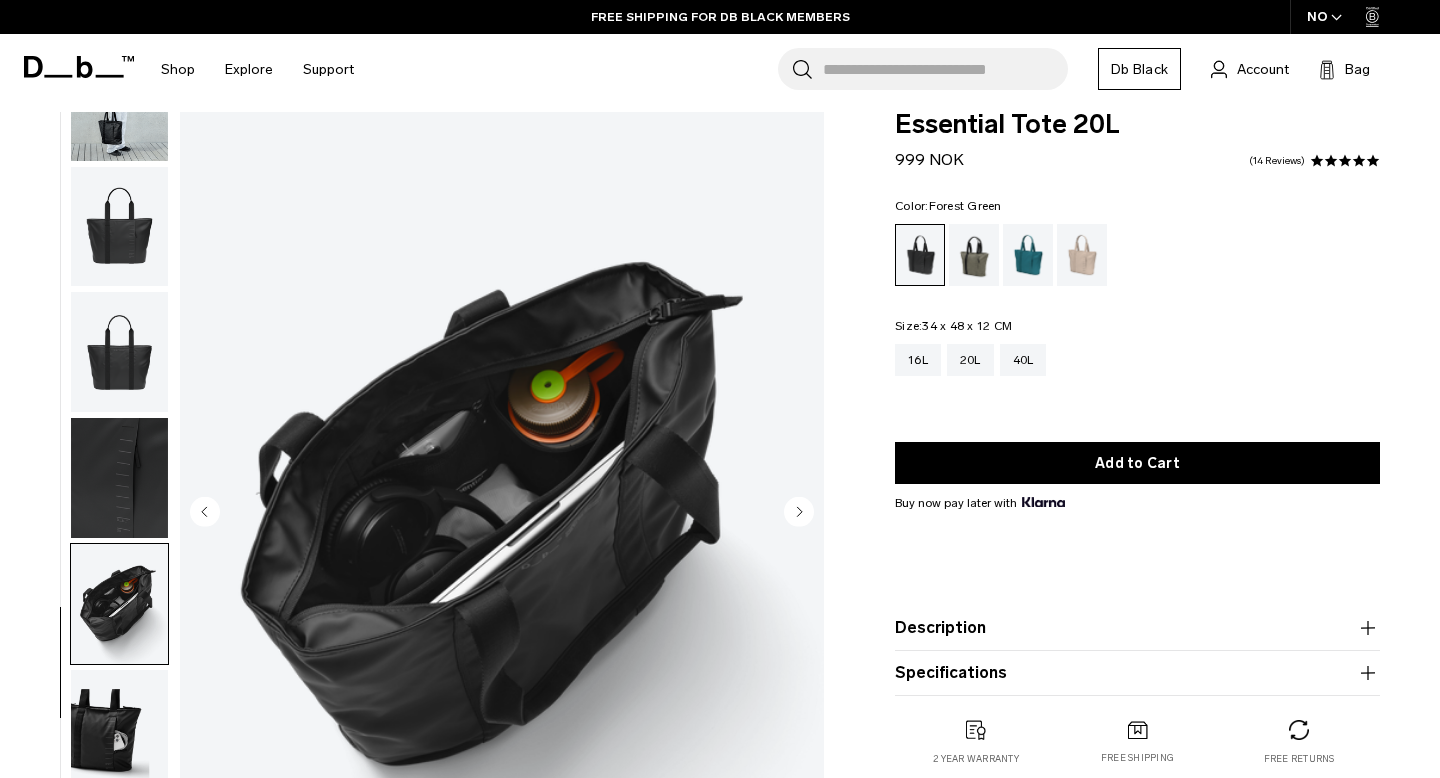 click at bounding box center (974, 255) 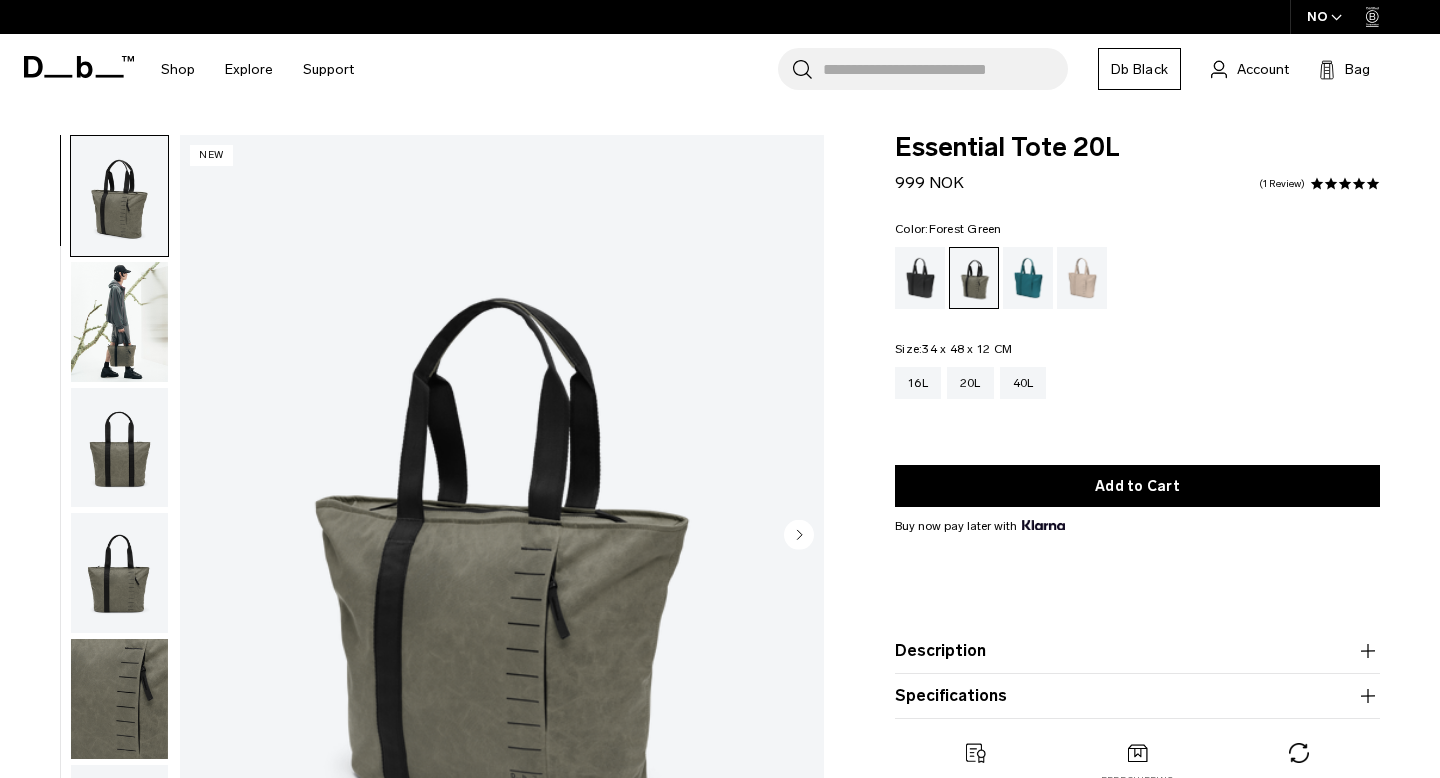 scroll, scrollTop: 0, scrollLeft: 0, axis: both 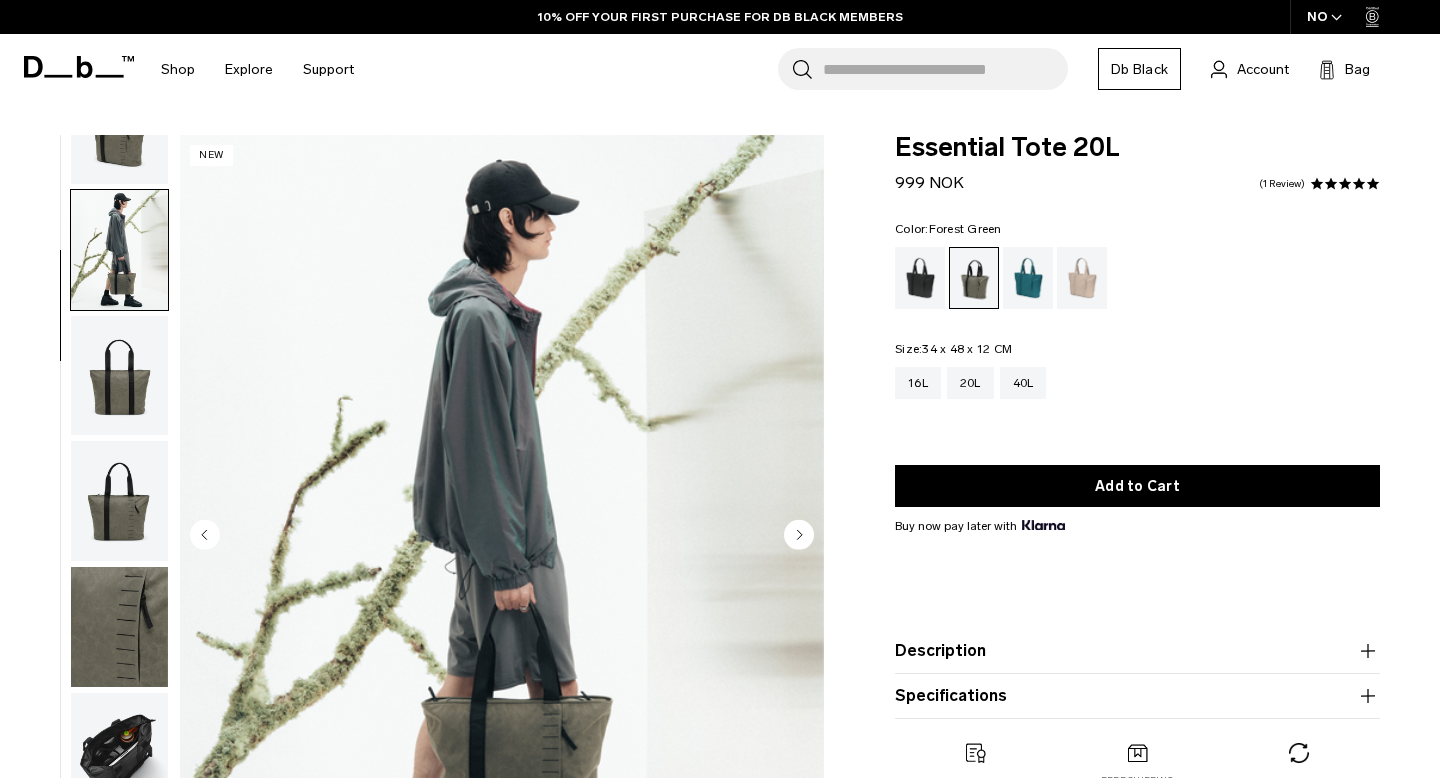 click at bounding box center [920, 278] 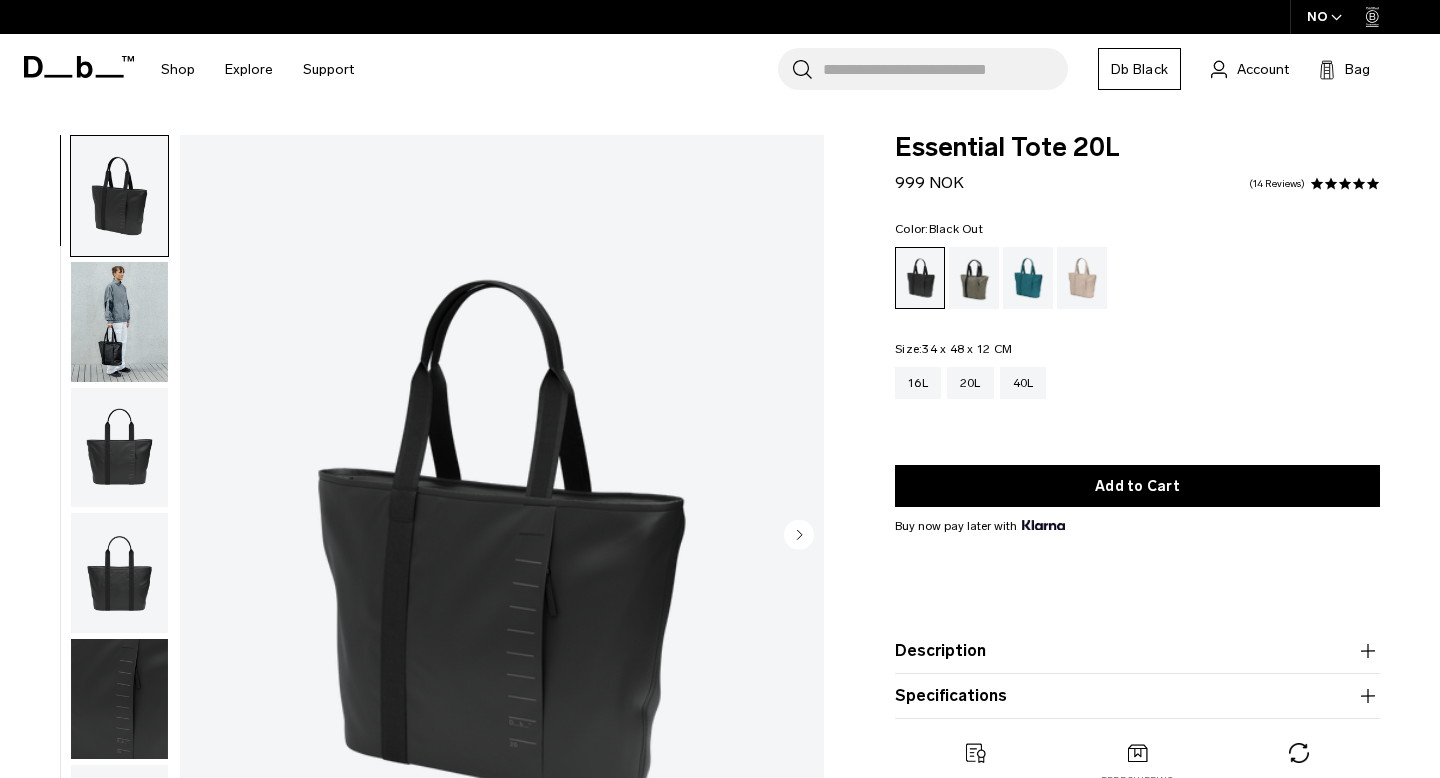 scroll, scrollTop: 0, scrollLeft: 0, axis: both 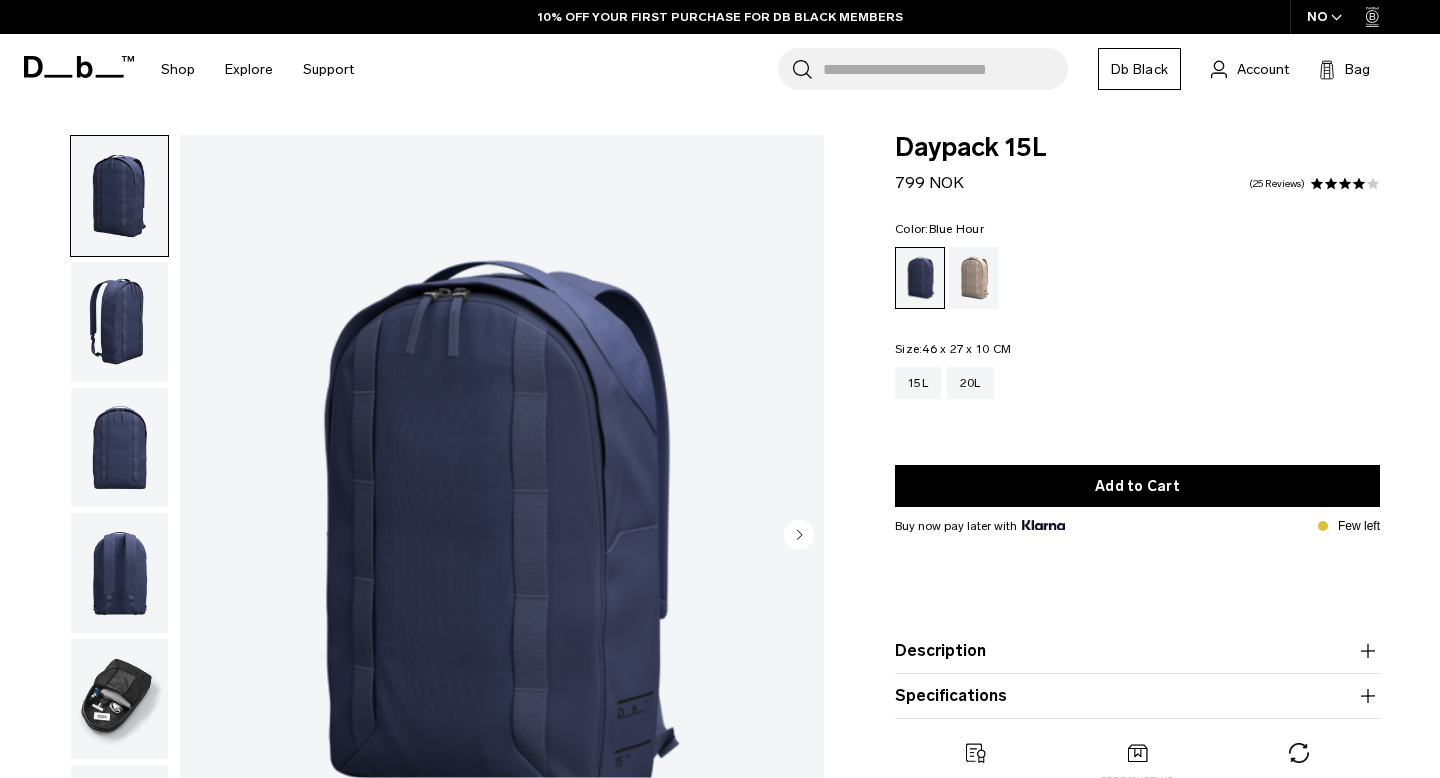 click at bounding box center (119, 322) 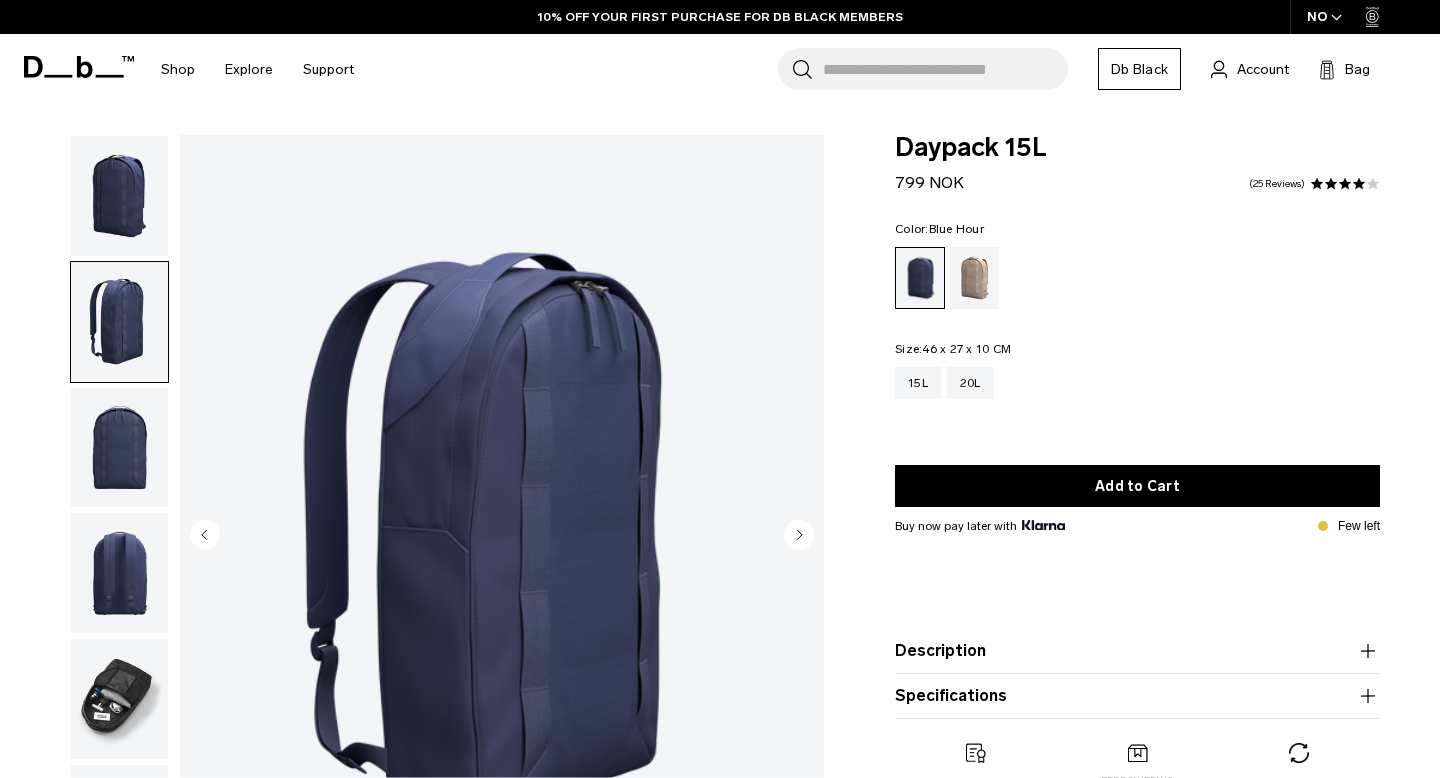 click at bounding box center (119, 448) 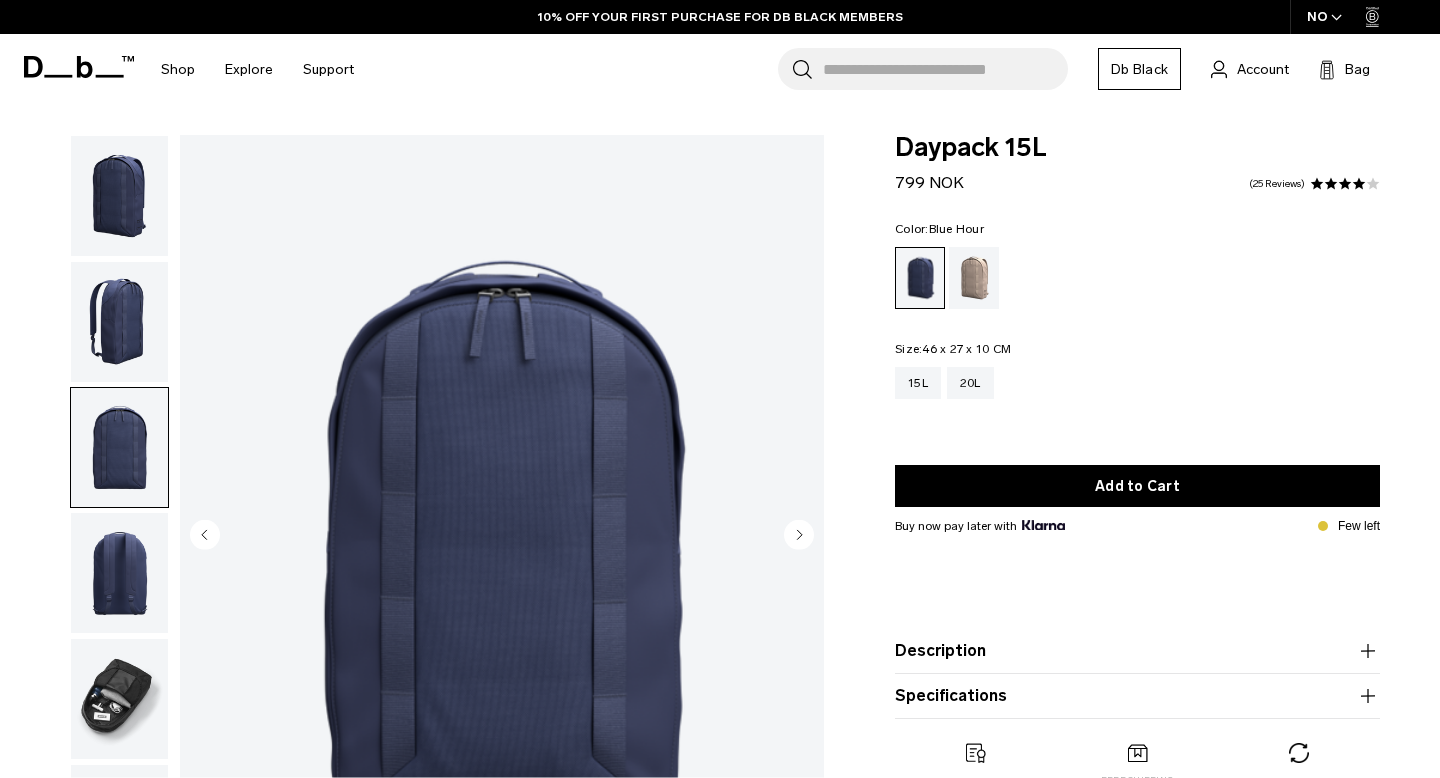 click at bounding box center [119, 573] 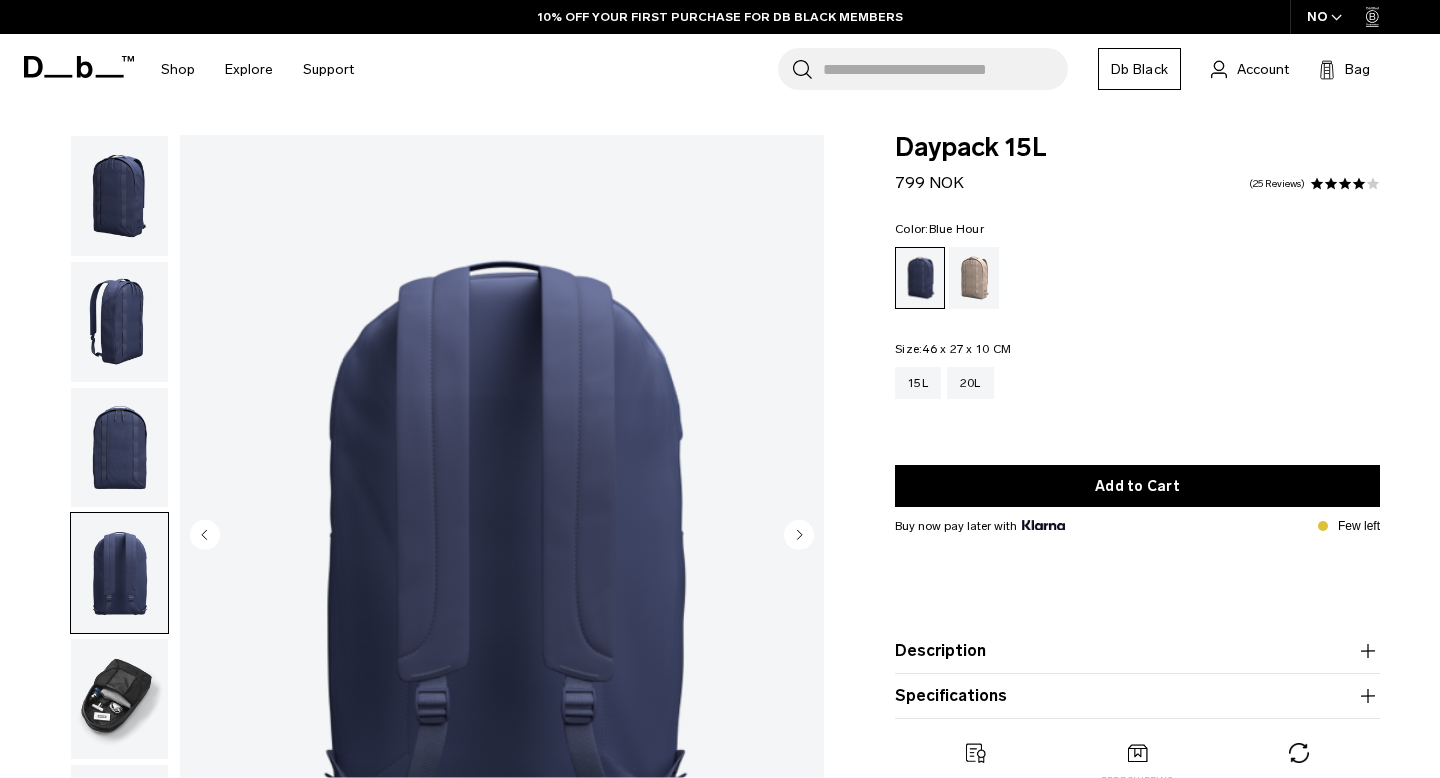 click at bounding box center (119, 573) 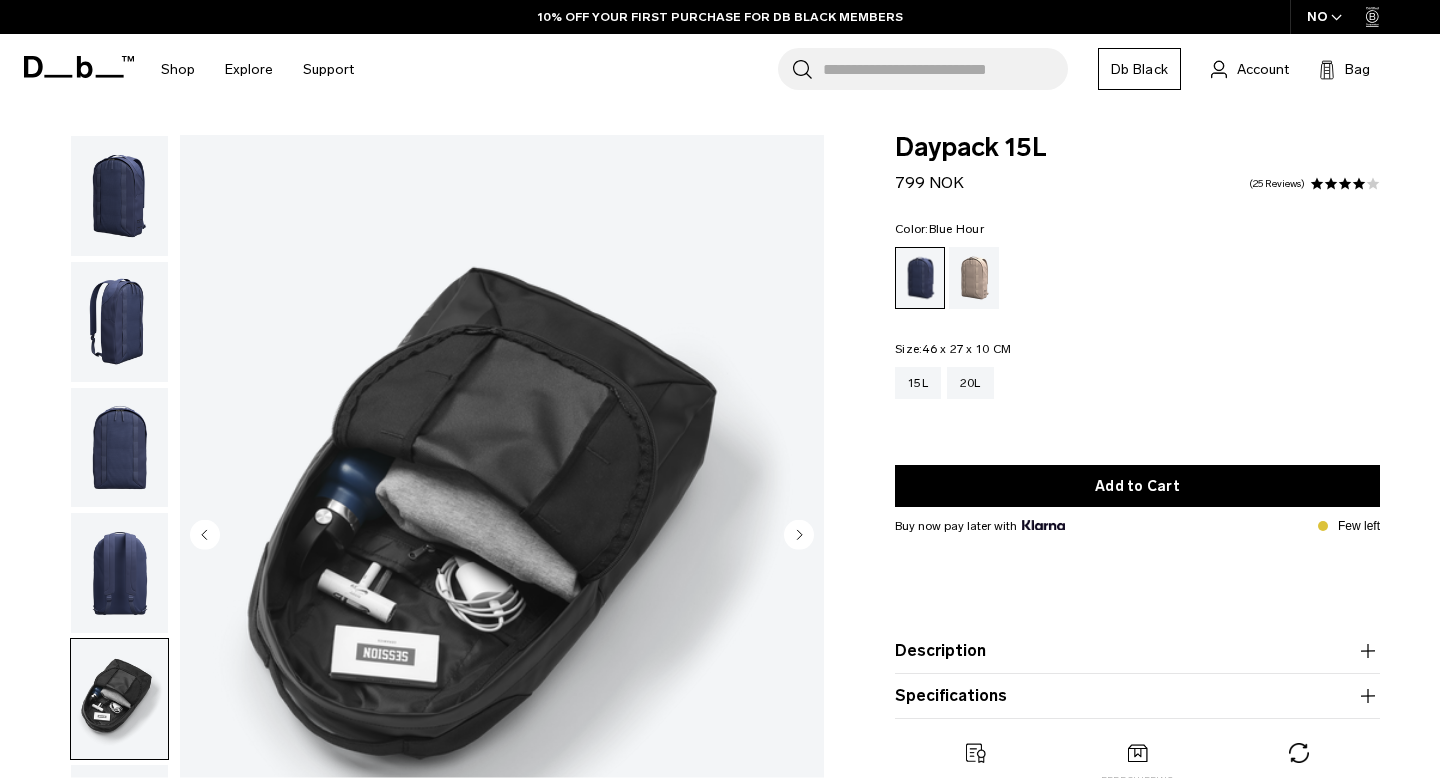 click at bounding box center [119, 573] 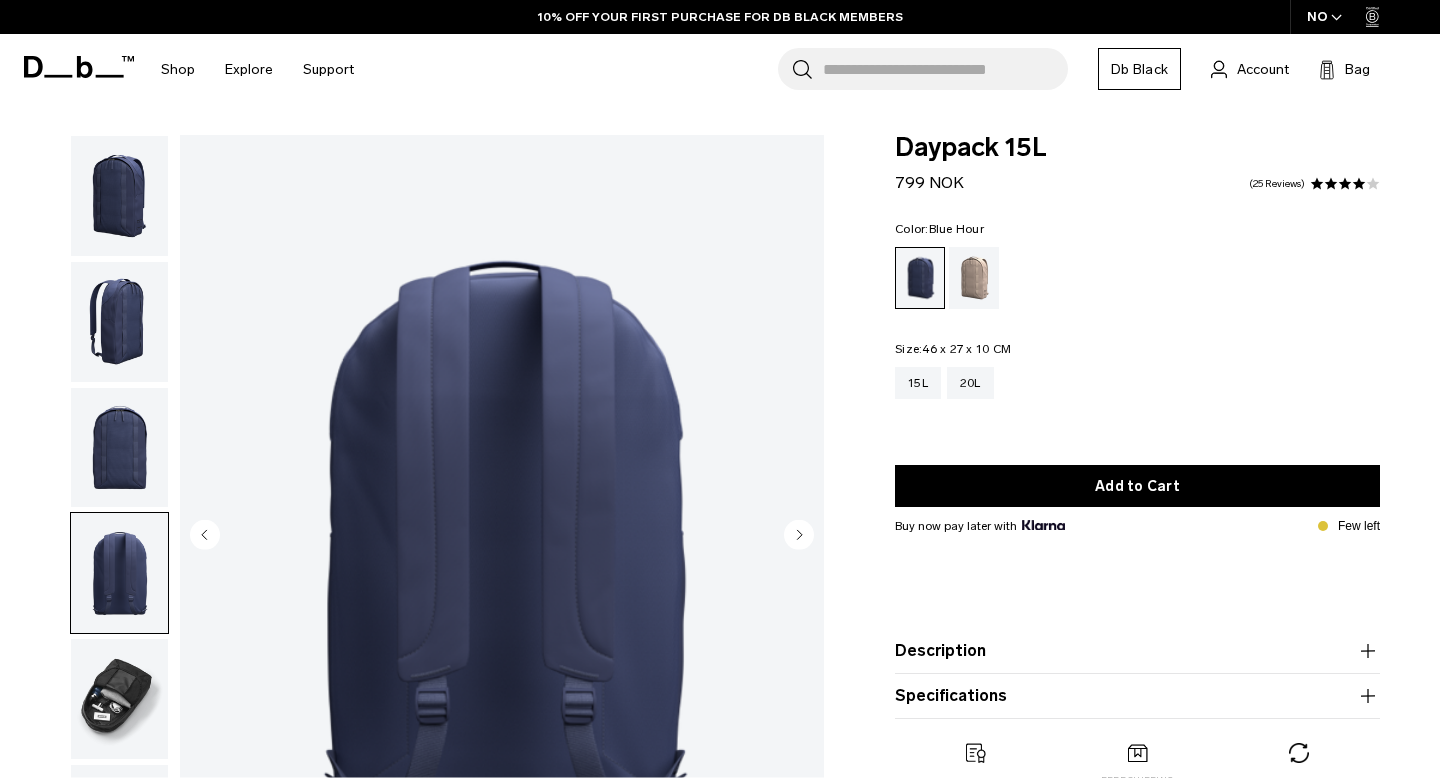 click at bounding box center [119, 448] 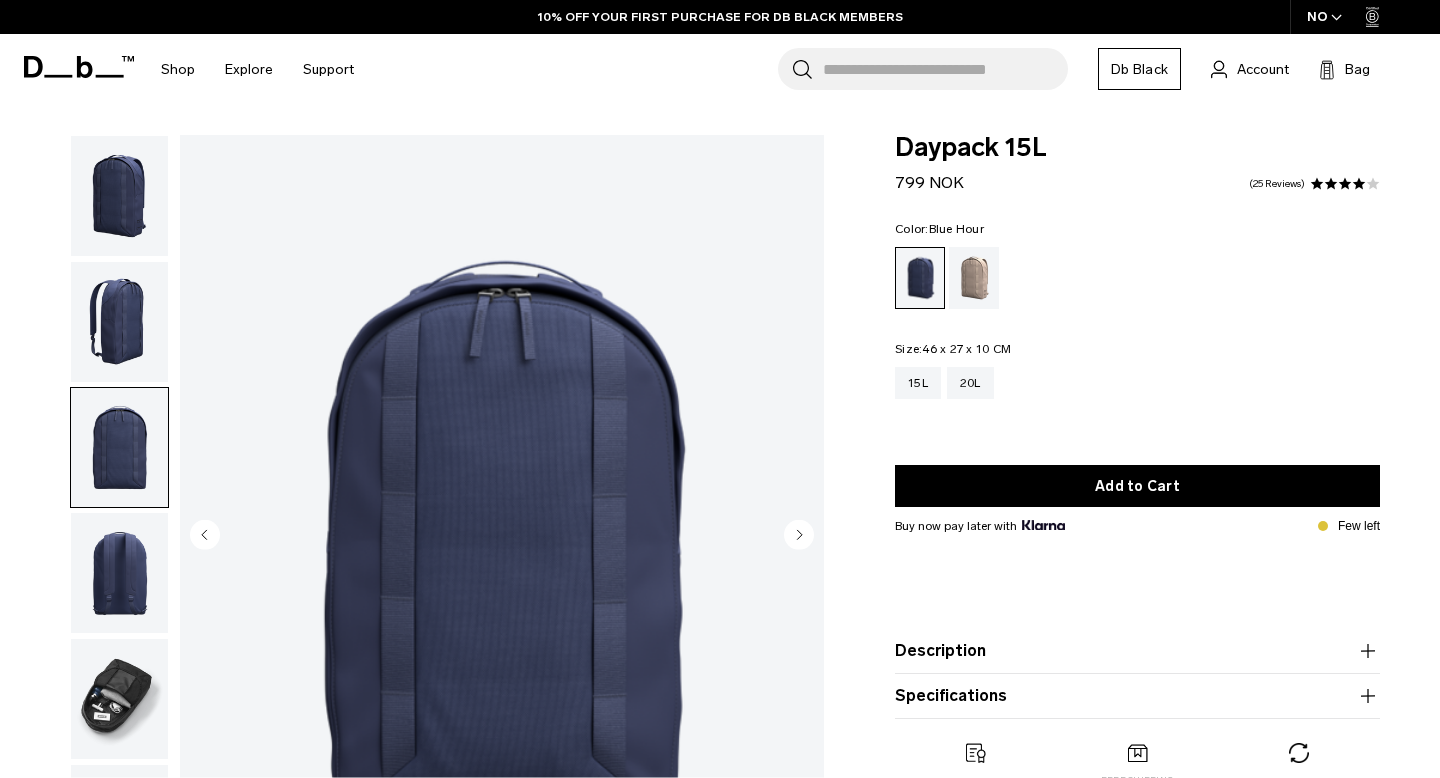 click at bounding box center (119, 322) 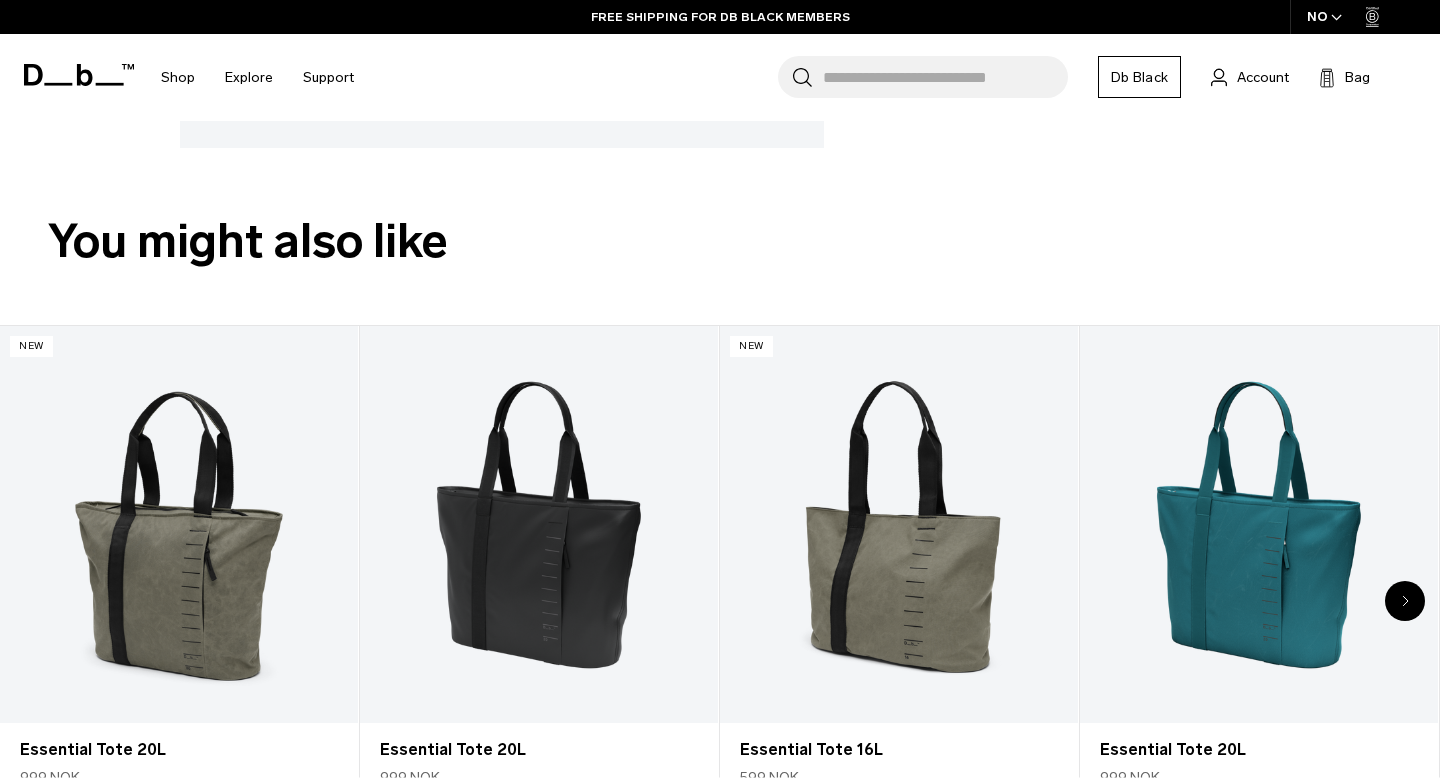 scroll, scrollTop: 0, scrollLeft: 0, axis: both 